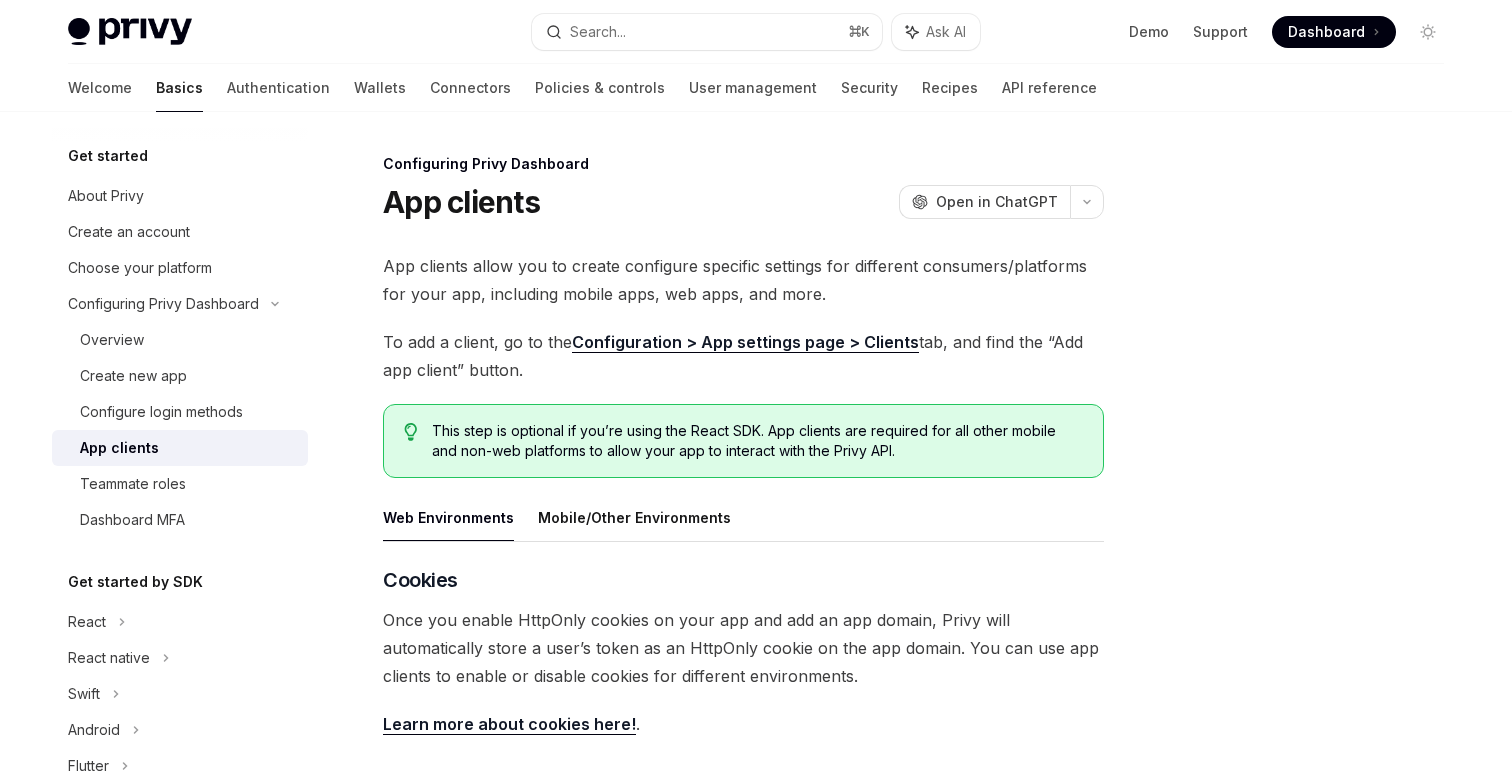 scroll, scrollTop: 0, scrollLeft: 0, axis: both 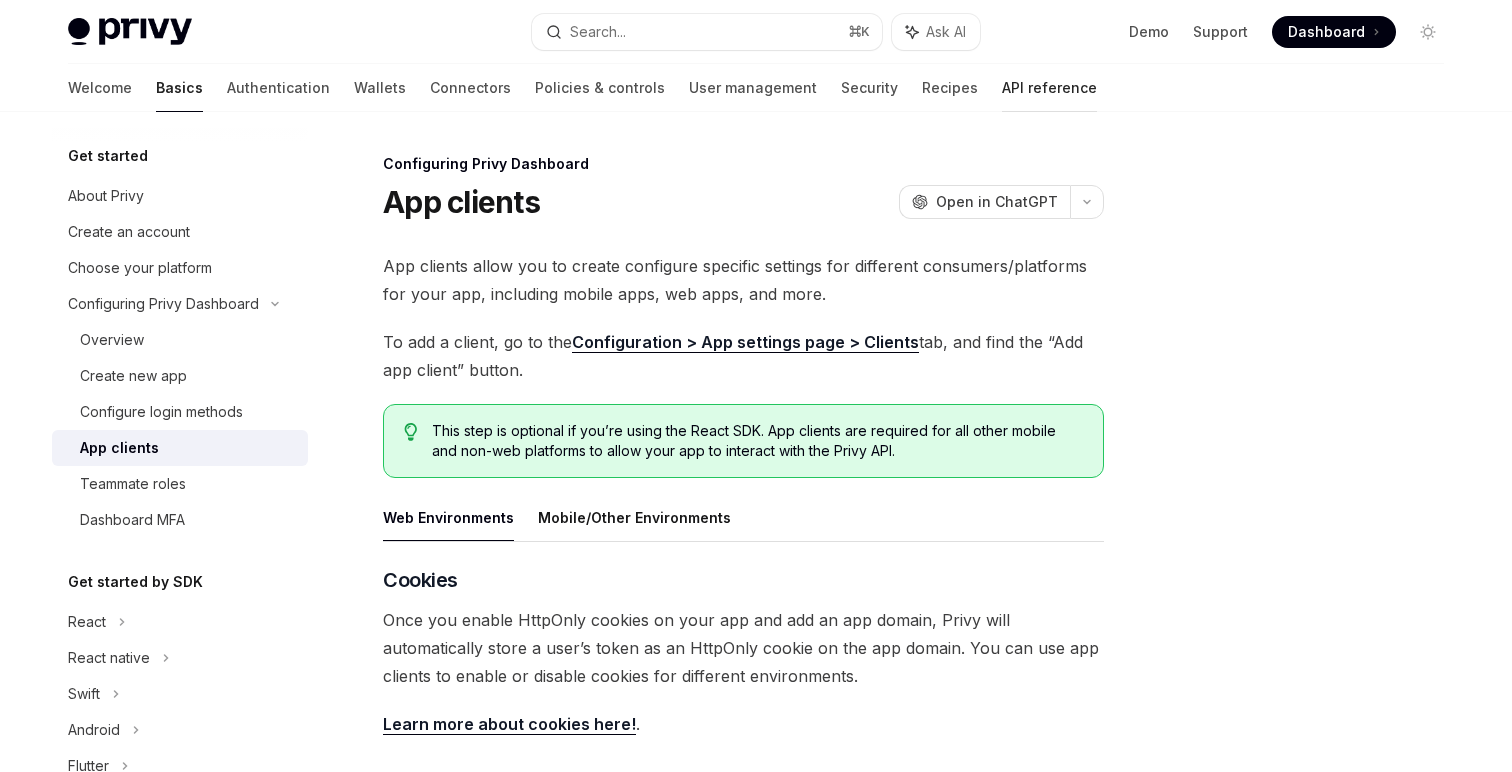 click on "API reference" at bounding box center [1049, 88] 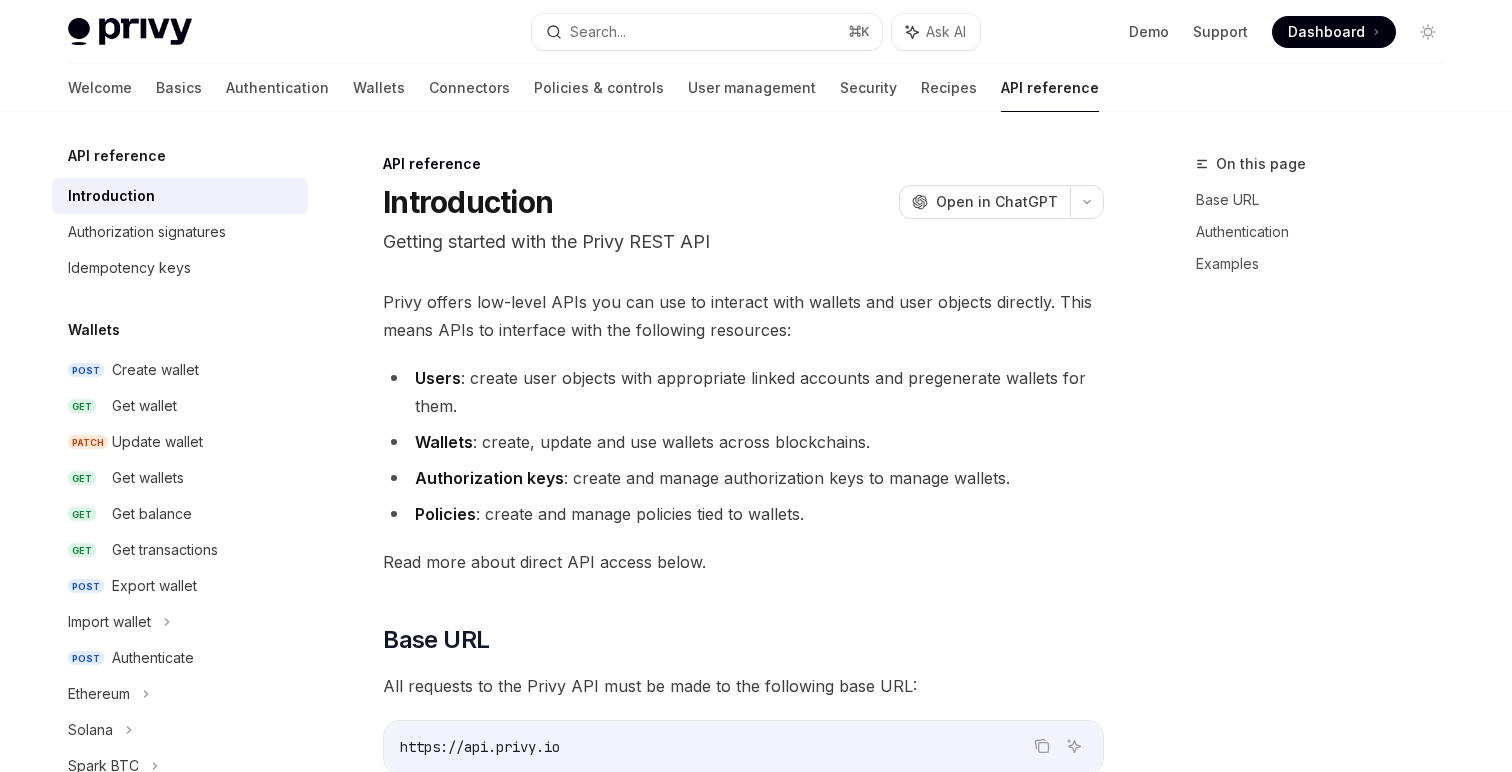 scroll, scrollTop: 0, scrollLeft: 0, axis: both 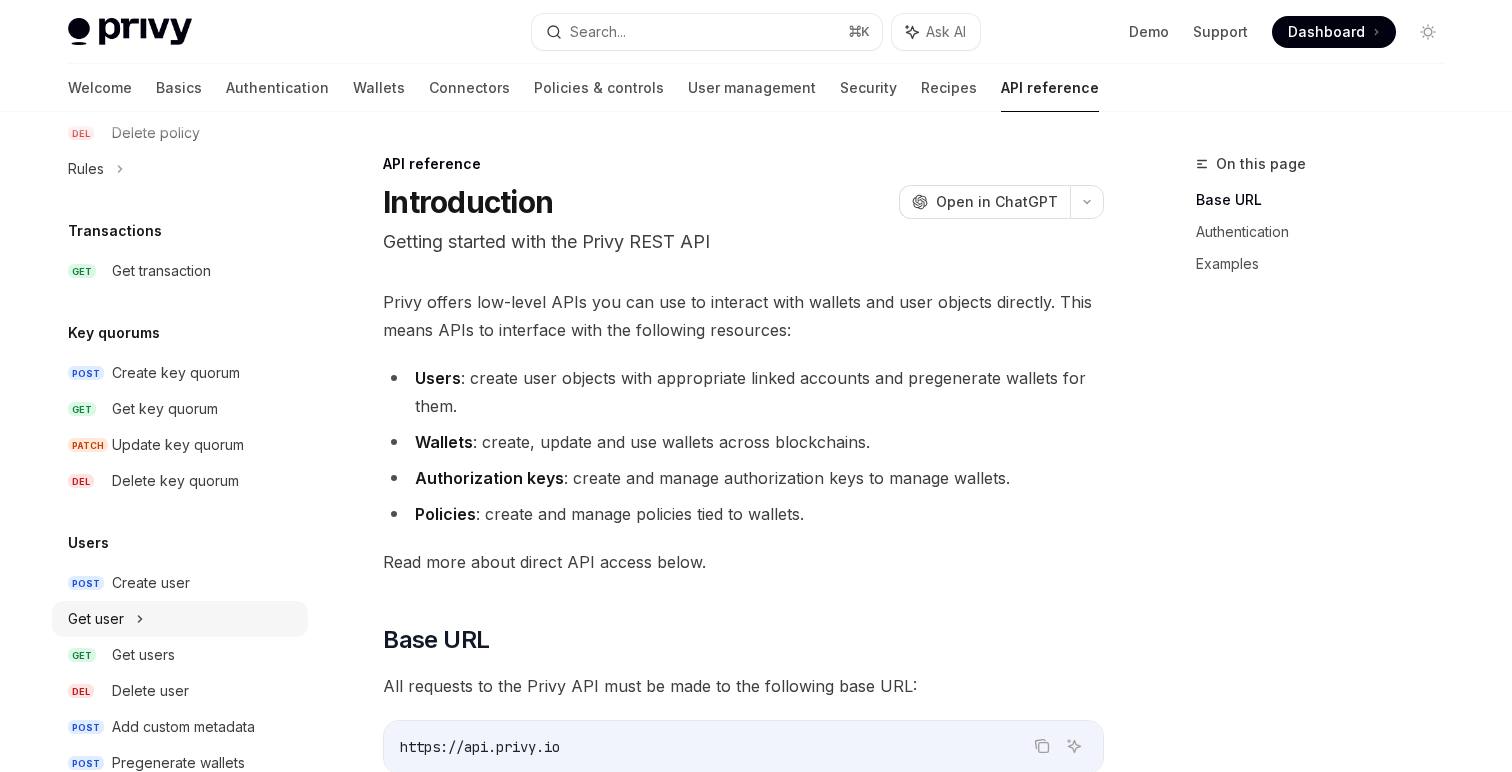 click on "Get user" at bounding box center [180, 619] 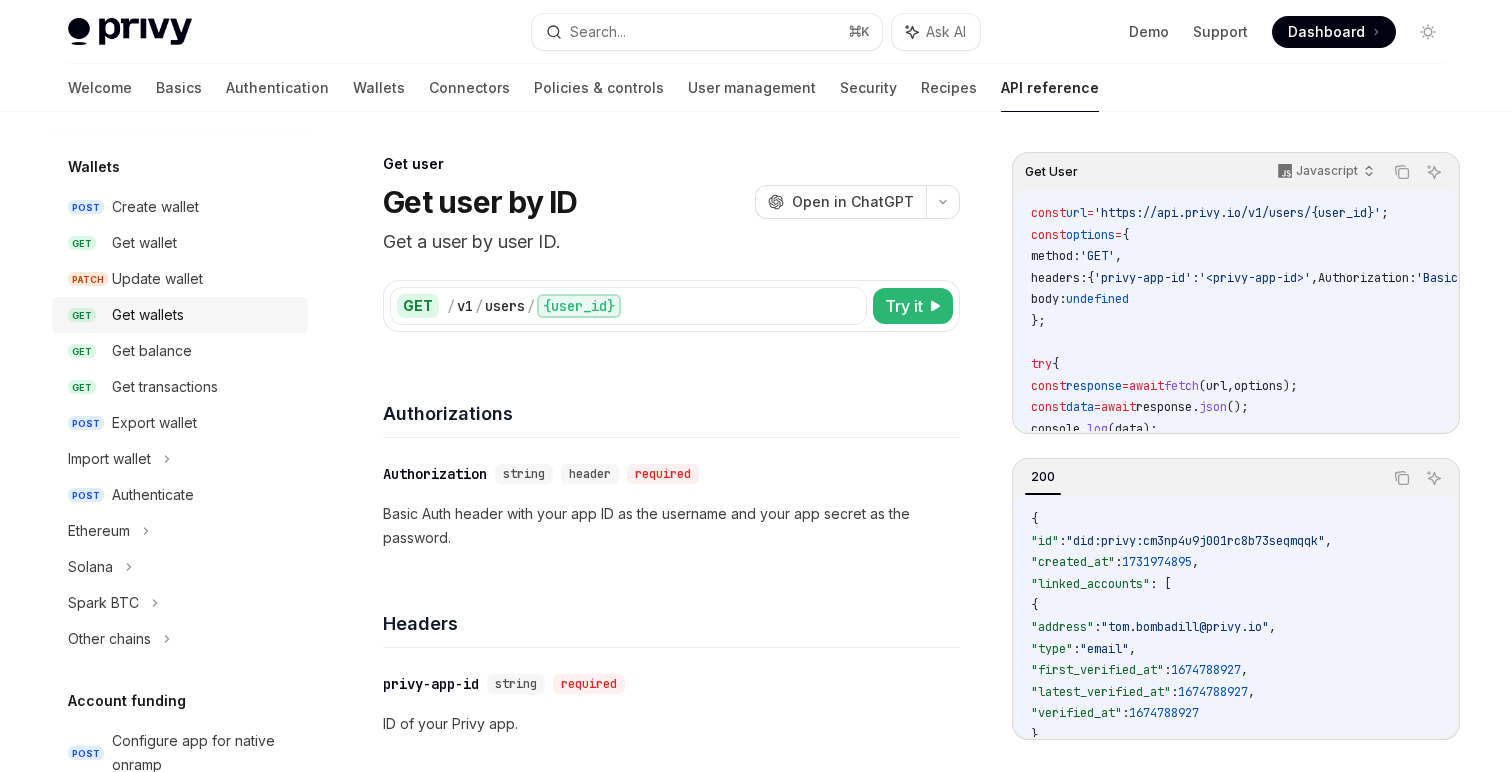 scroll, scrollTop: 225, scrollLeft: 0, axis: vertical 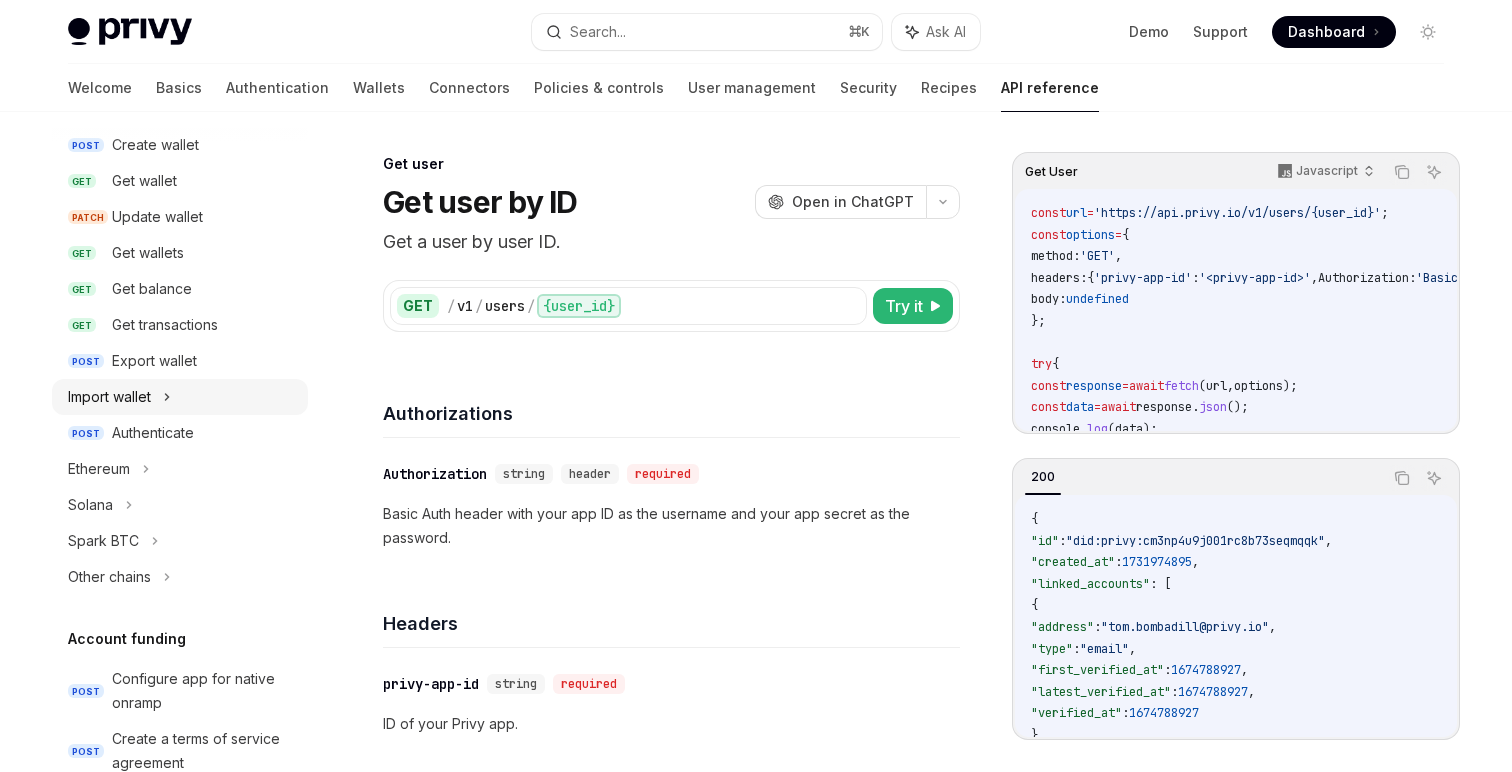 click on "Import wallet" at bounding box center (109, 397) 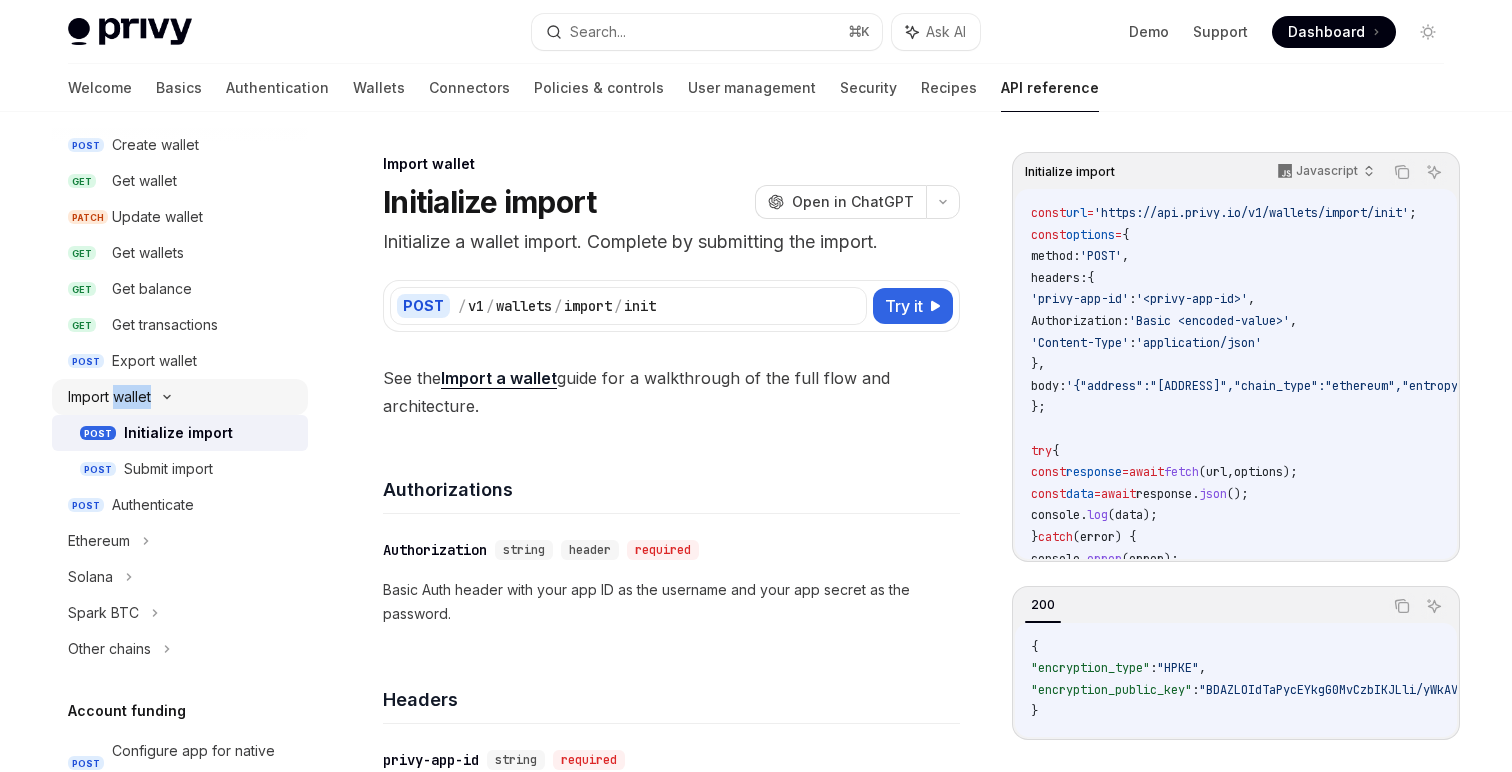 click on "Import wallet" at bounding box center (109, 397) 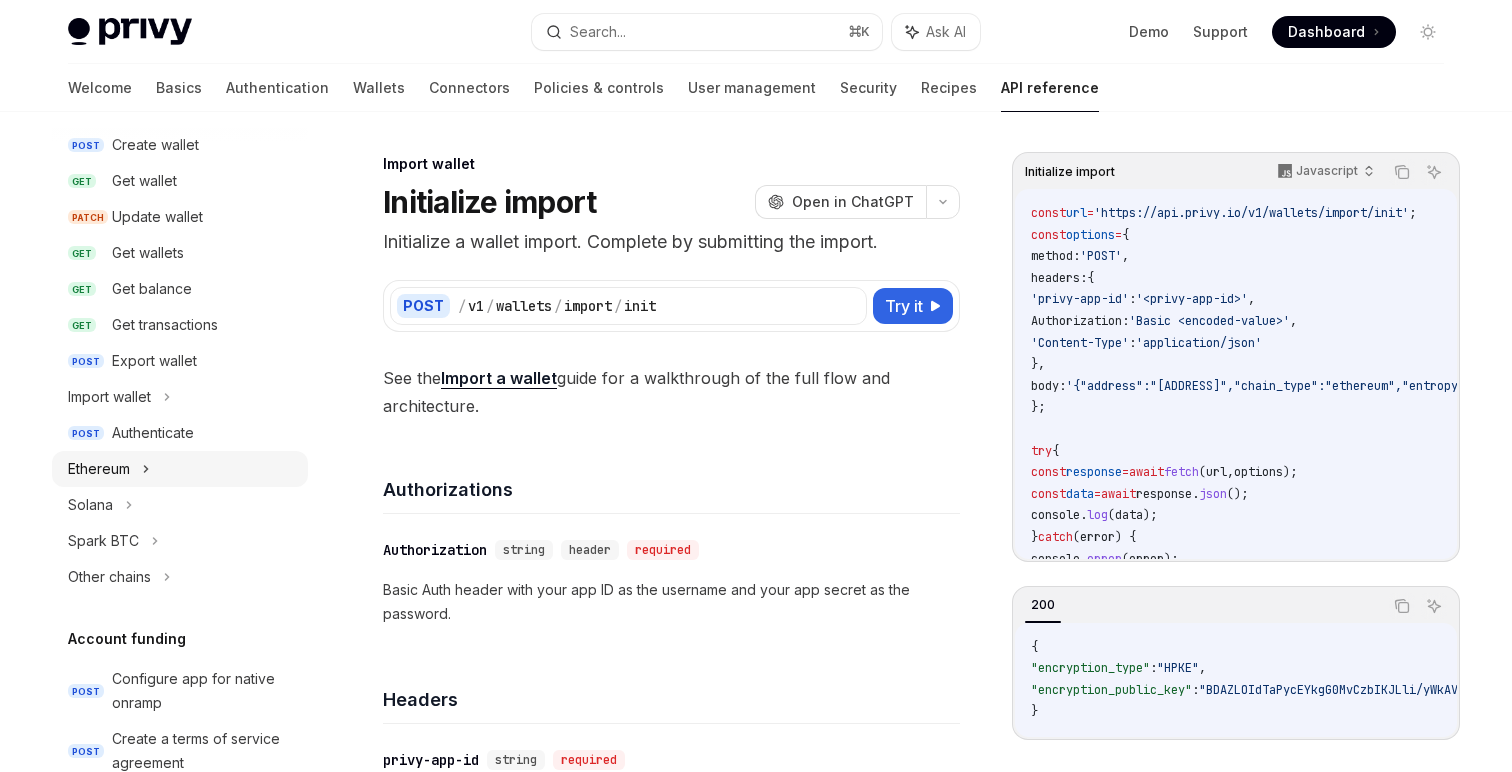 click on "Ethereum" at bounding box center (180, 469) 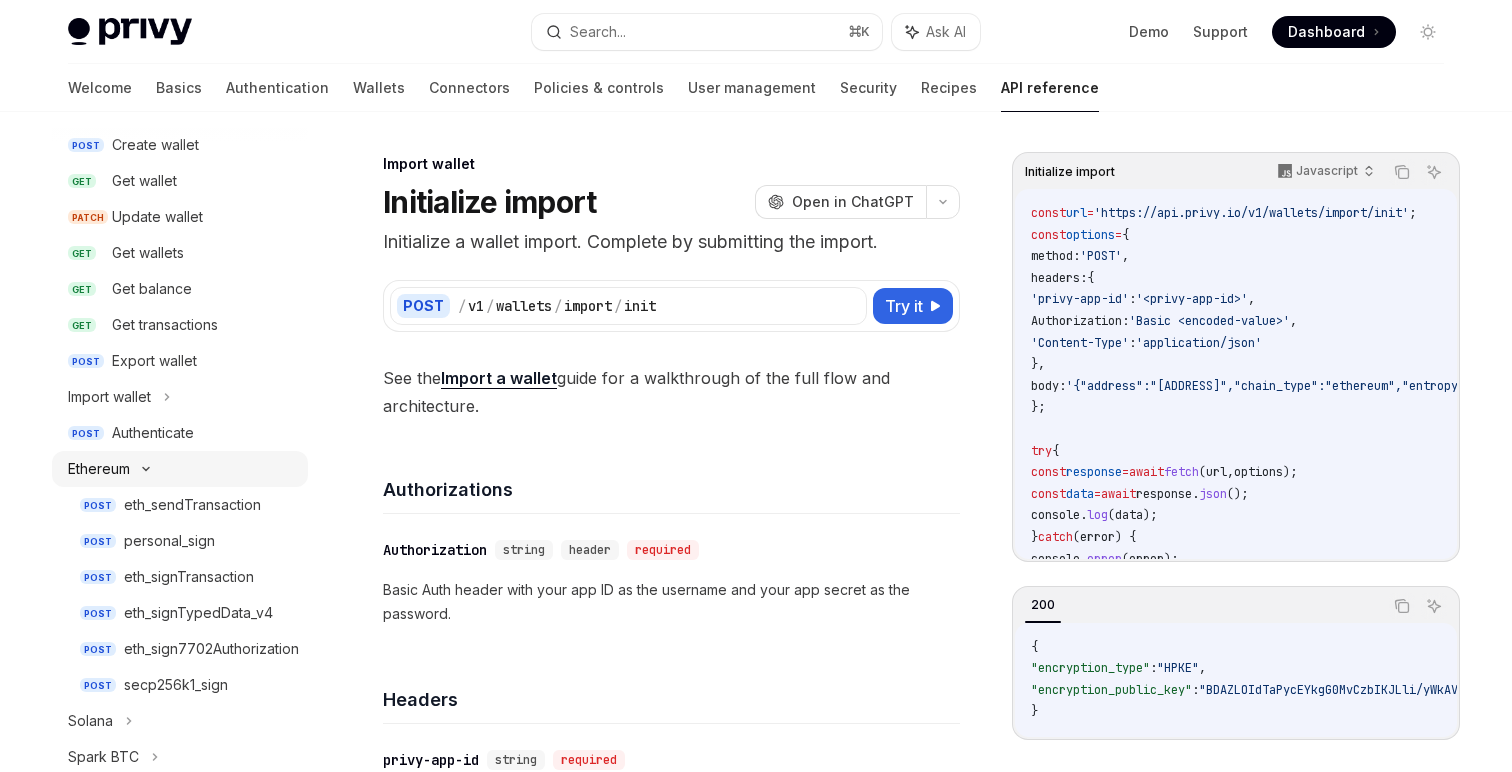 click on "Ethereum" at bounding box center [180, 469] 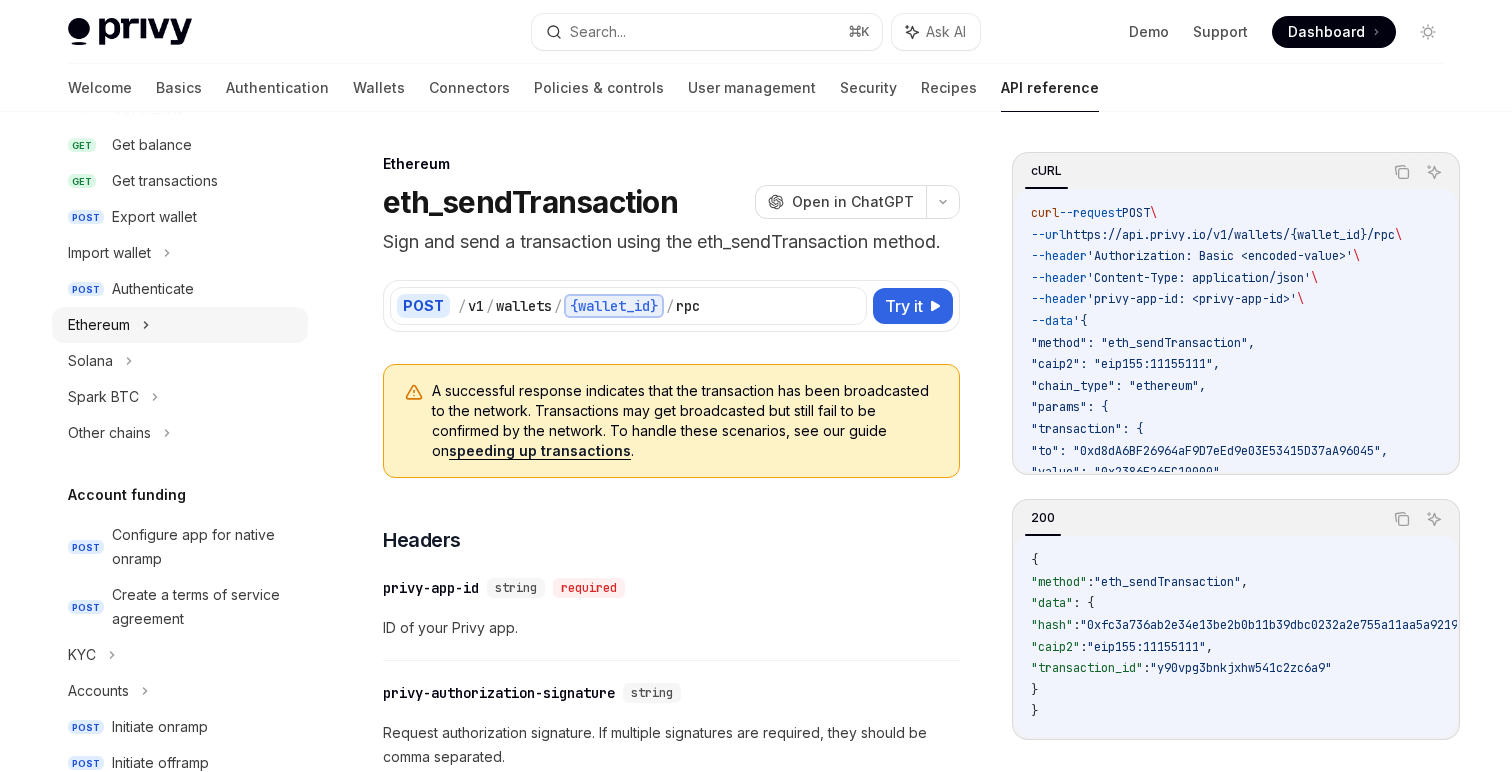 scroll, scrollTop: 382, scrollLeft: 0, axis: vertical 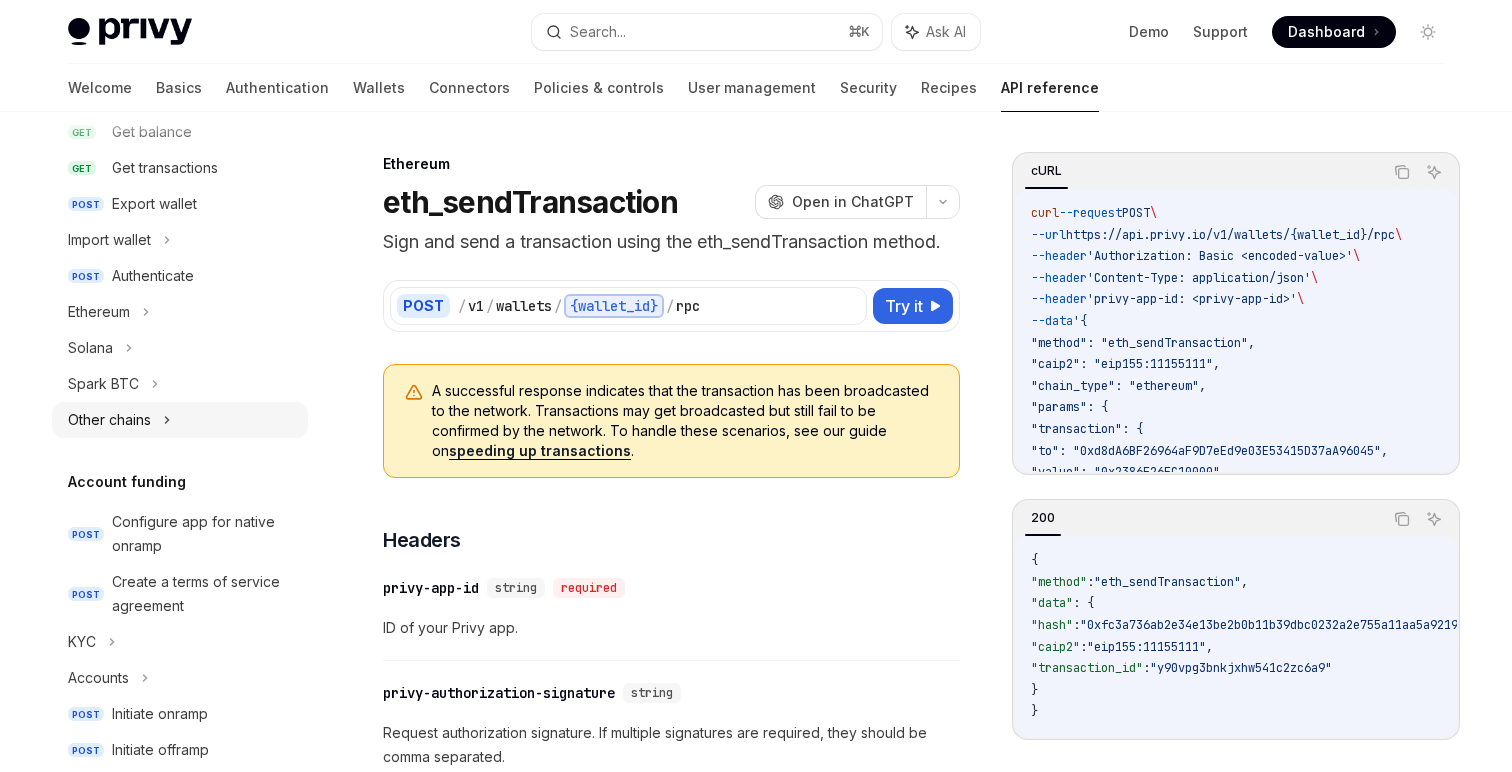 click on "Other chains" at bounding box center [180, 420] 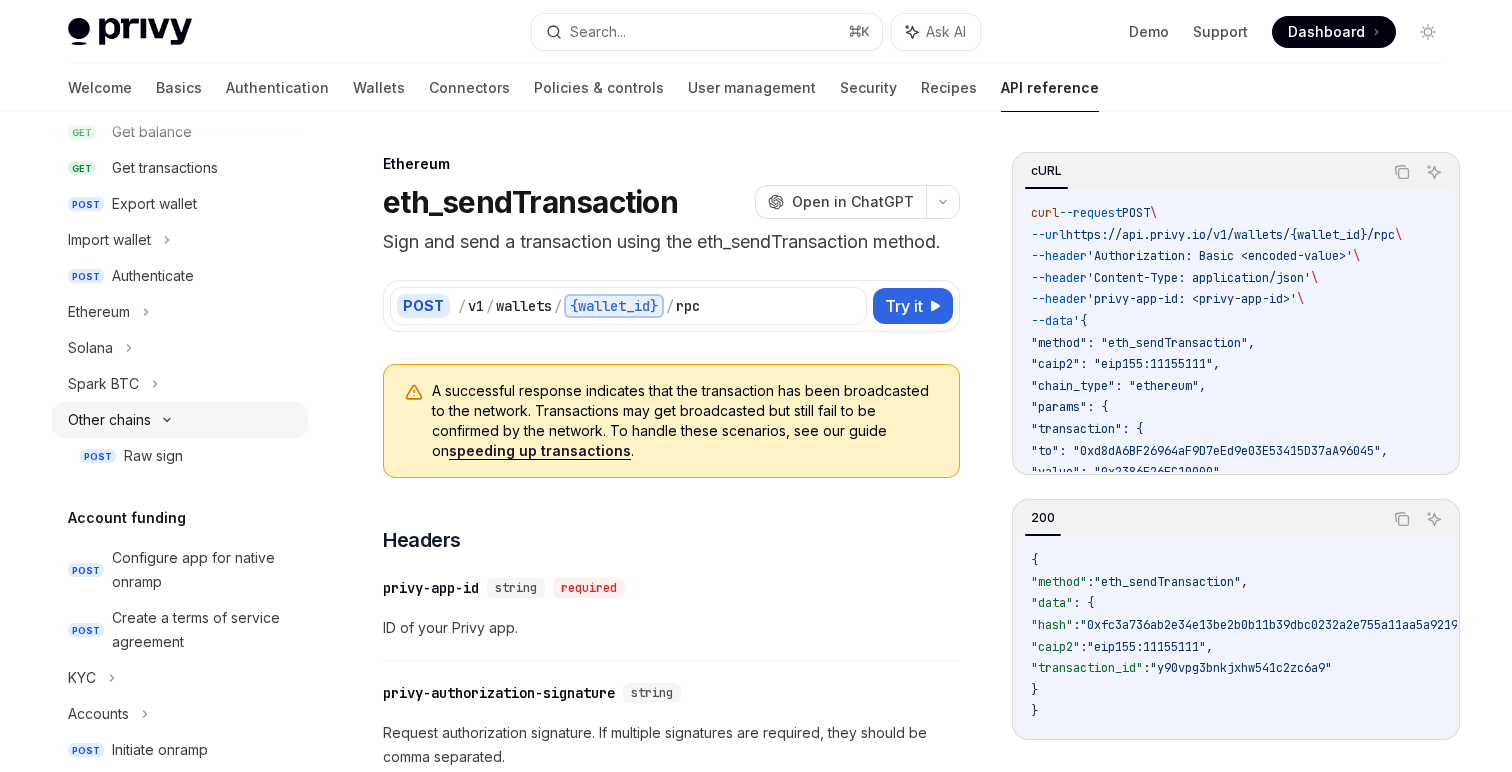 click on "Other chains" at bounding box center (180, 420) 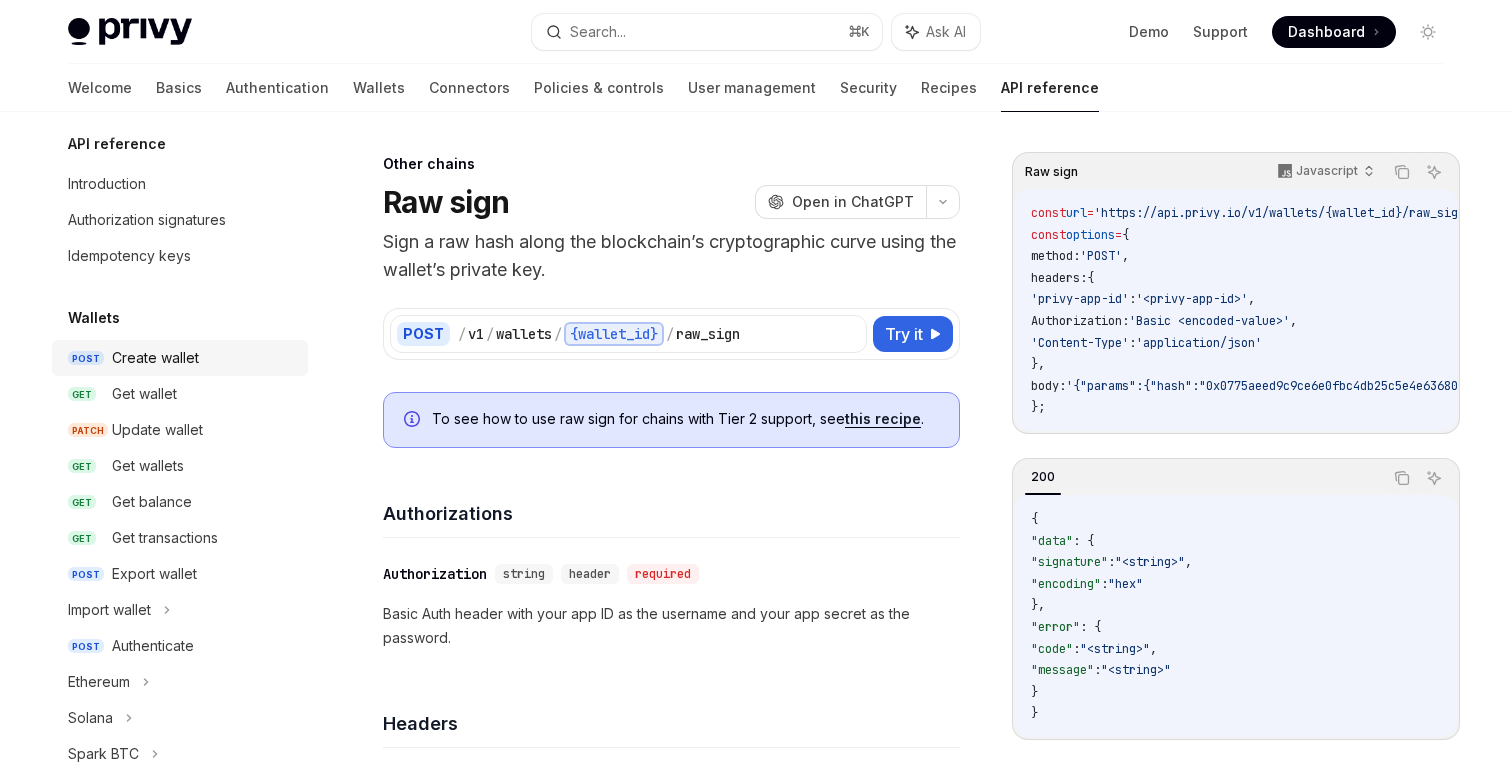 scroll, scrollTop: 101, scrollLeft: 0, axis: vertical 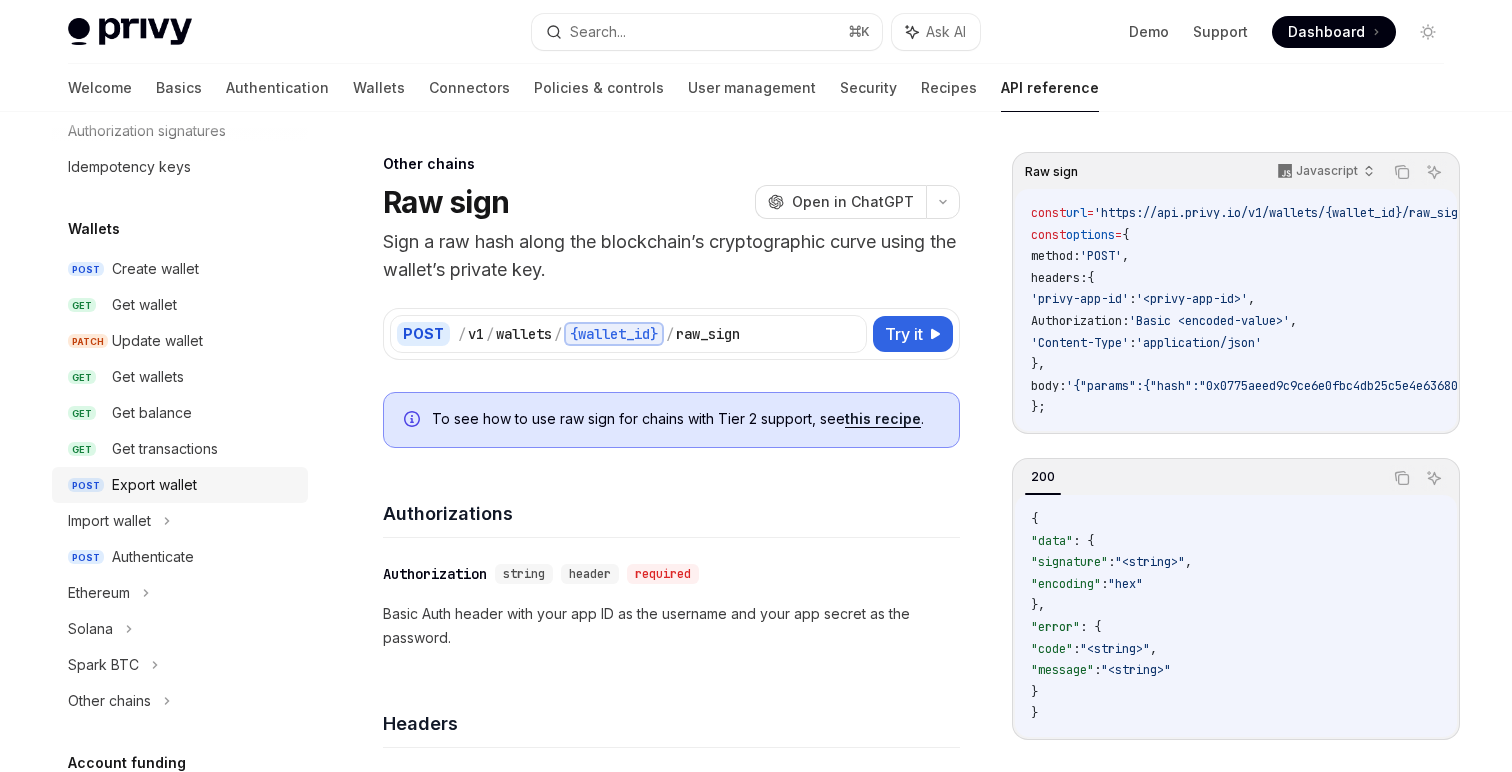 click on "Export wallet" at bounding box center [204, 485] 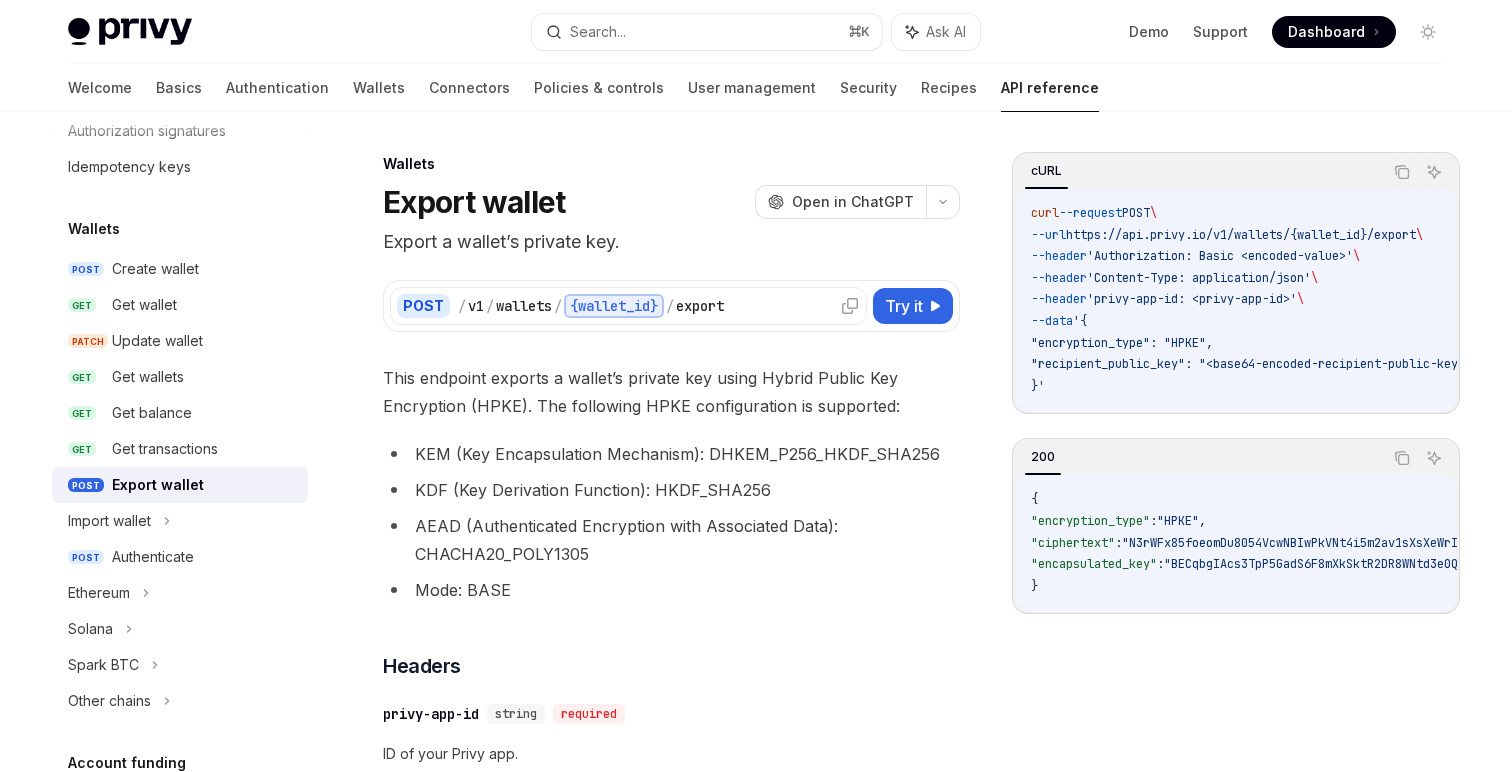 click 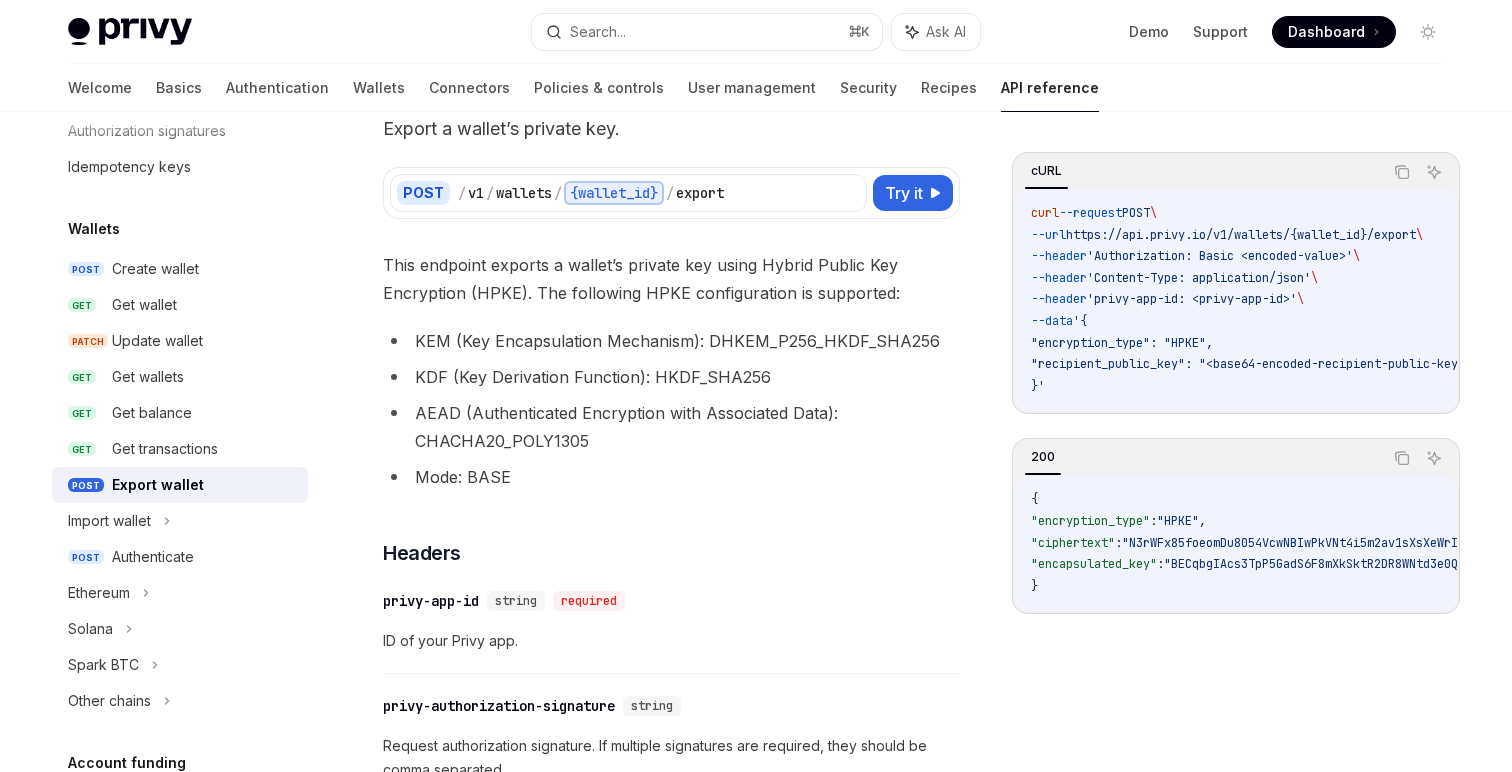 scroll, scrollTop: 115, scrollLeft: 0, axis: vertical 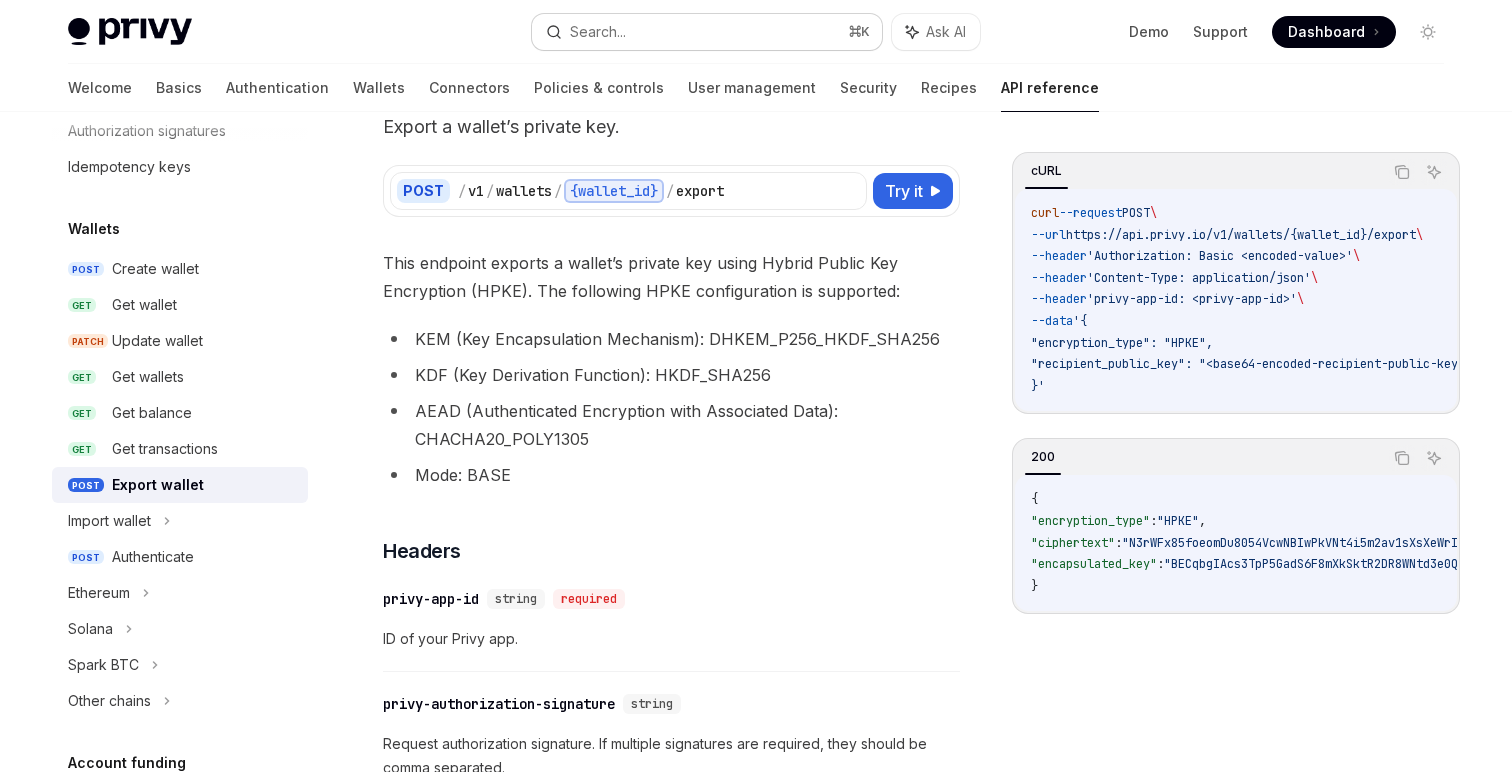 click on "Search... ⌘ K" at bounding box center [707, 32] 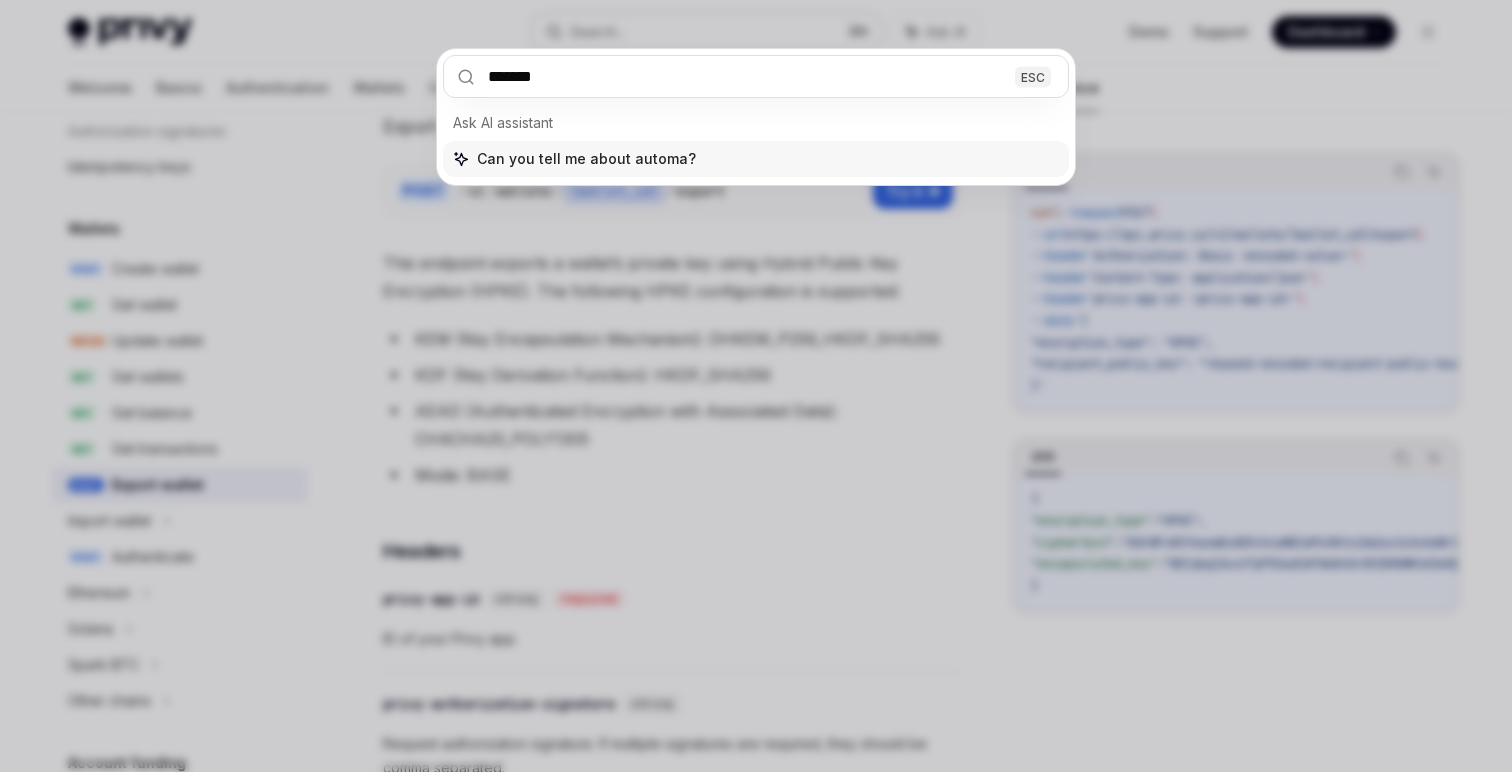 type on "********" 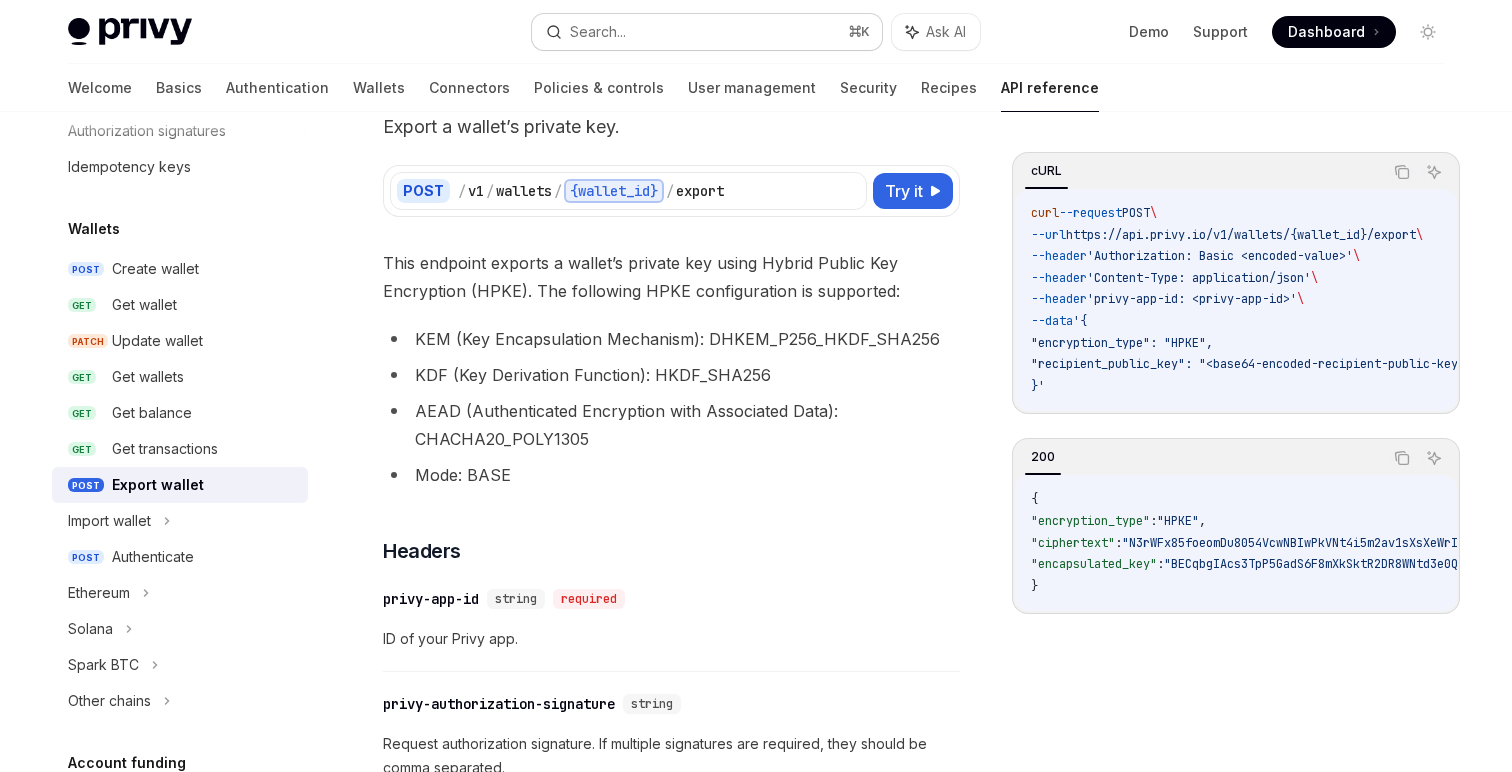 type on "*" 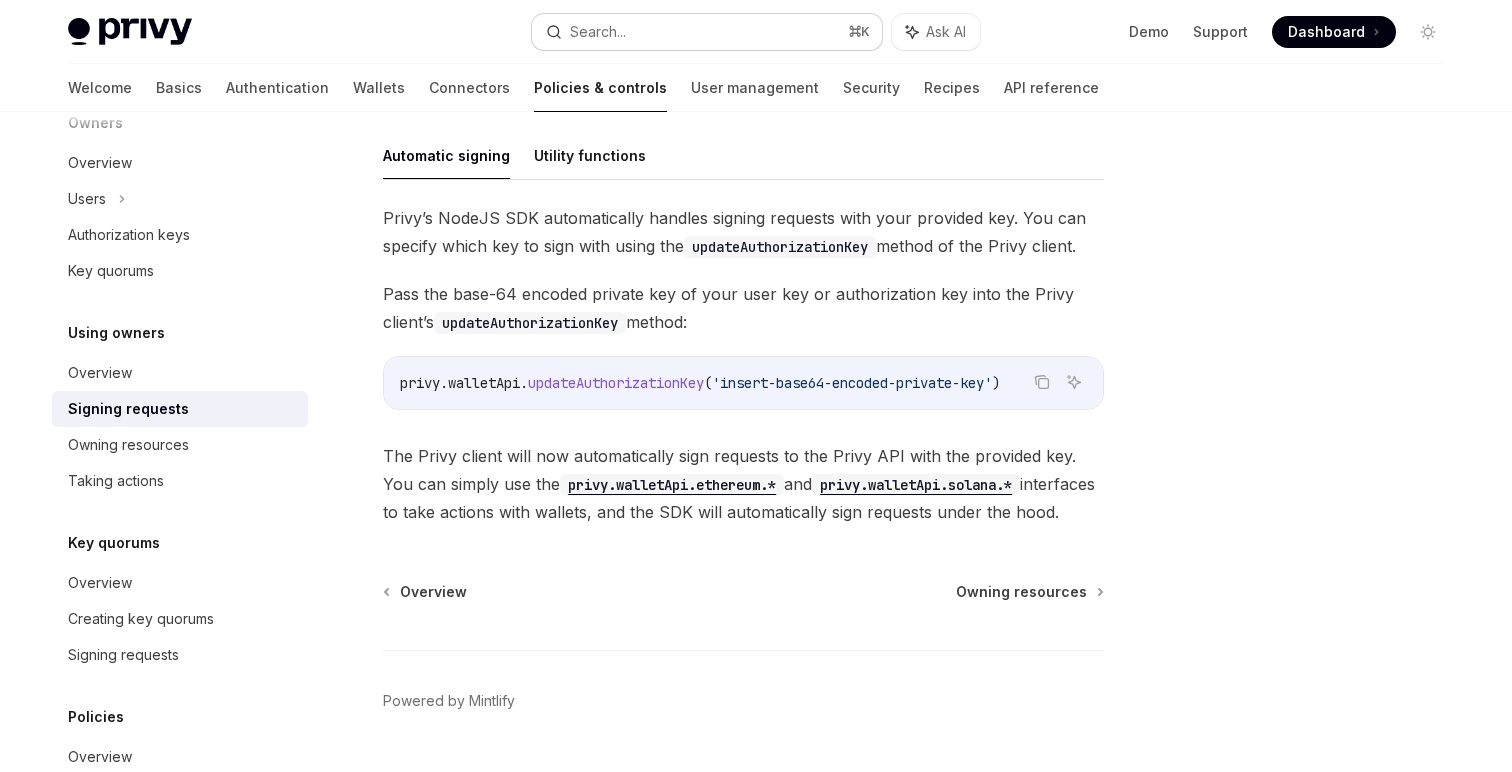 click on "Search... ⌘ K" at bounding box center (707, 32) 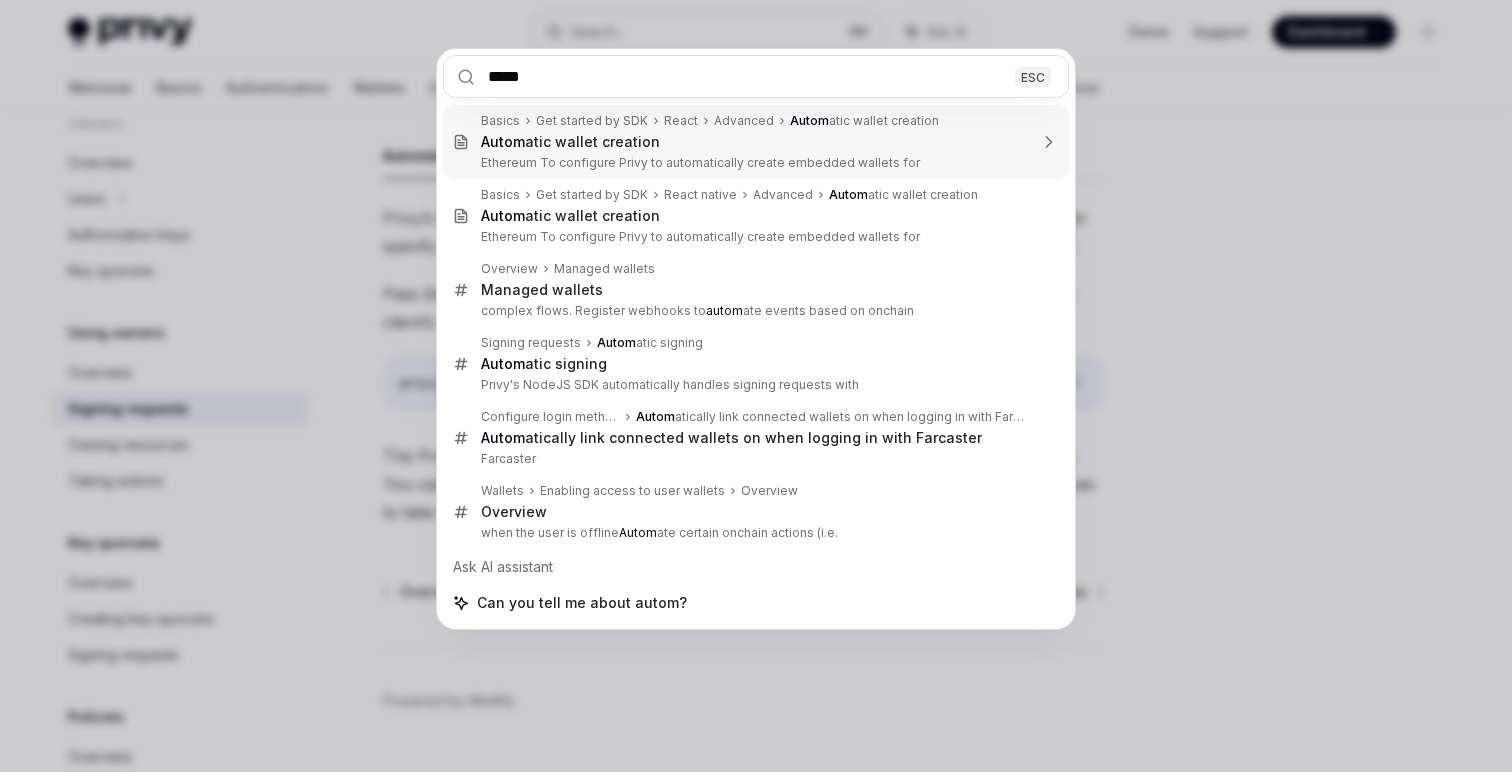 type on "******" 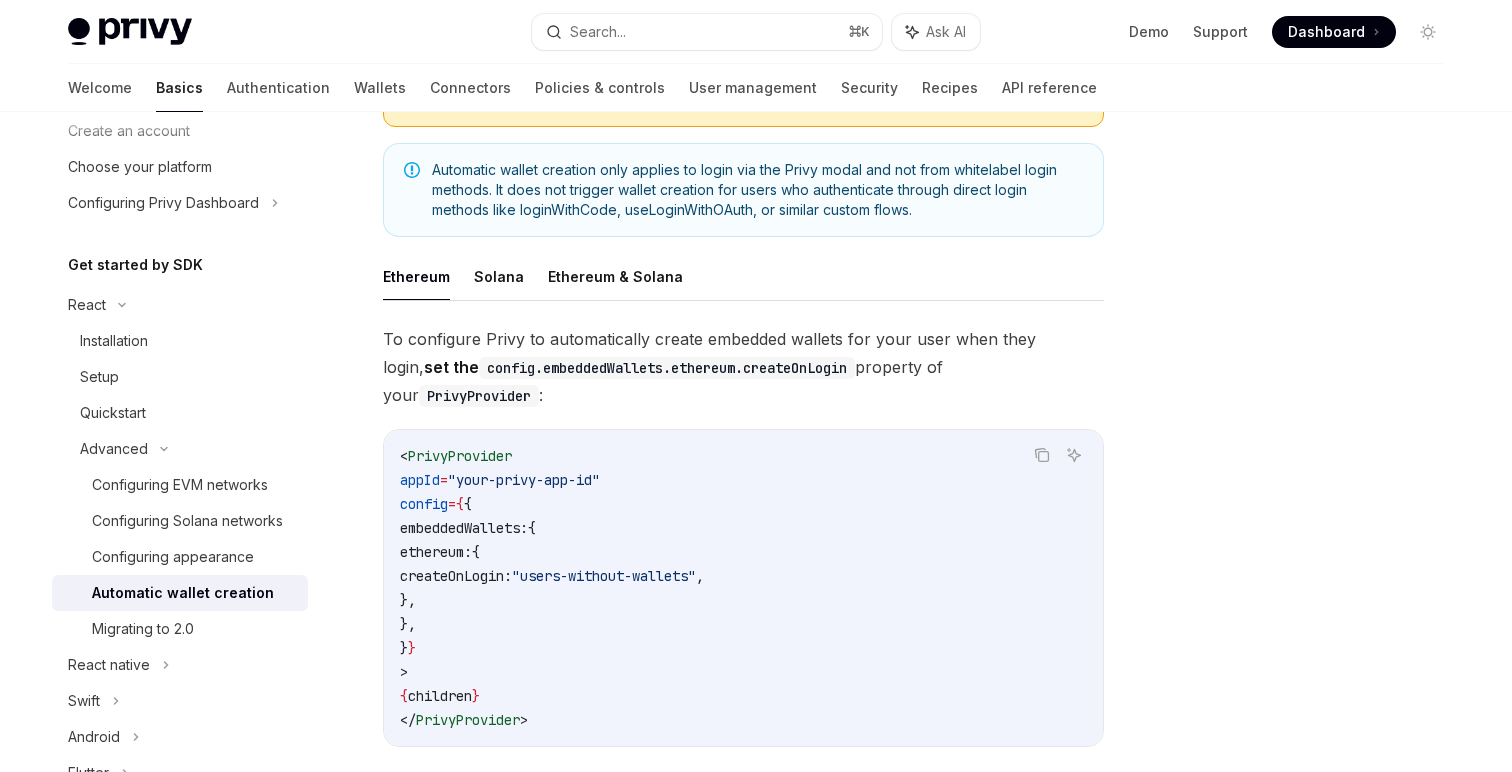 scroll, scrollTop: 411, scrollLeft: 0, axis: vertical 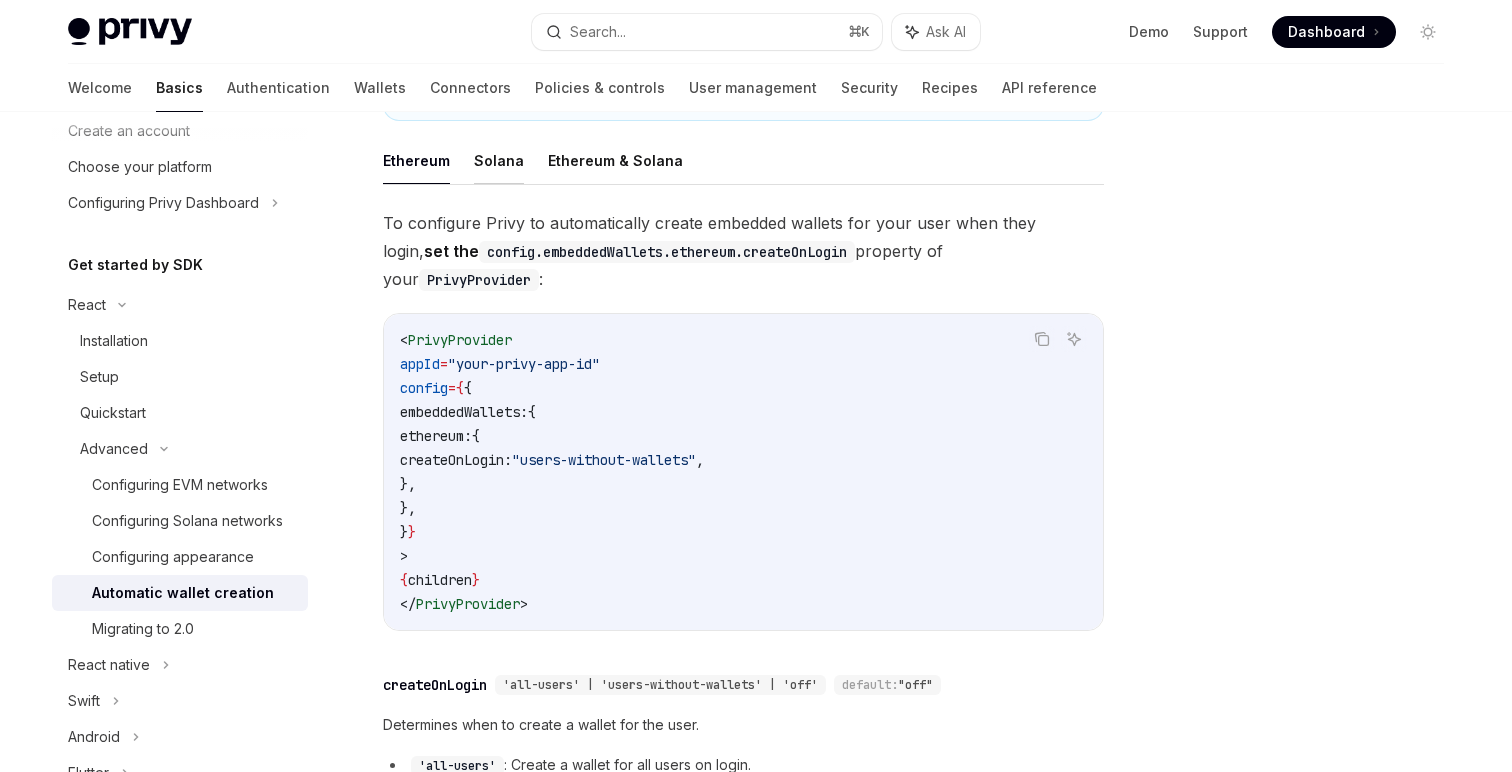 click on "Solana" at bounding box center (499, 160) 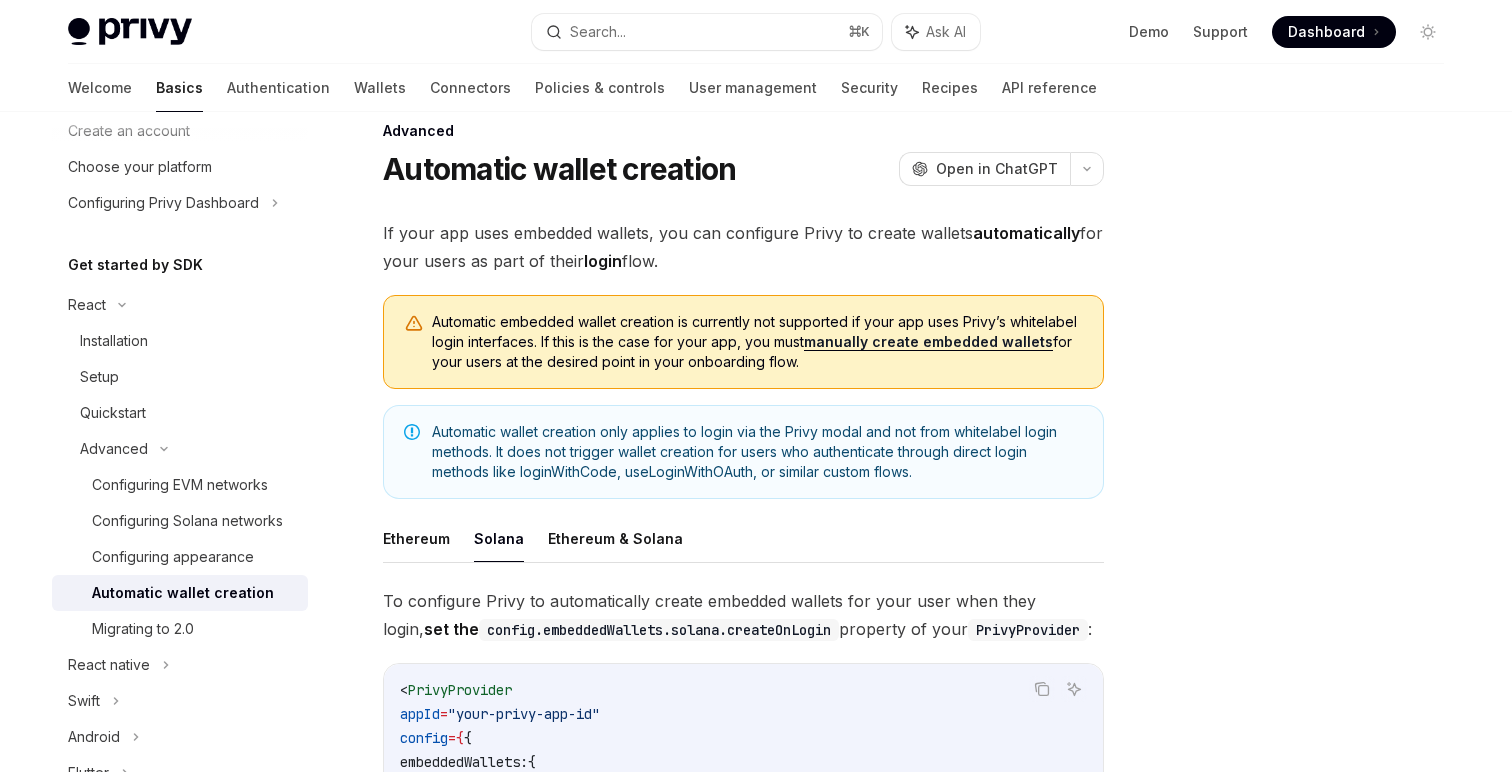 scroll, scrollTop: 0, scrollLeft: 0, axis: both 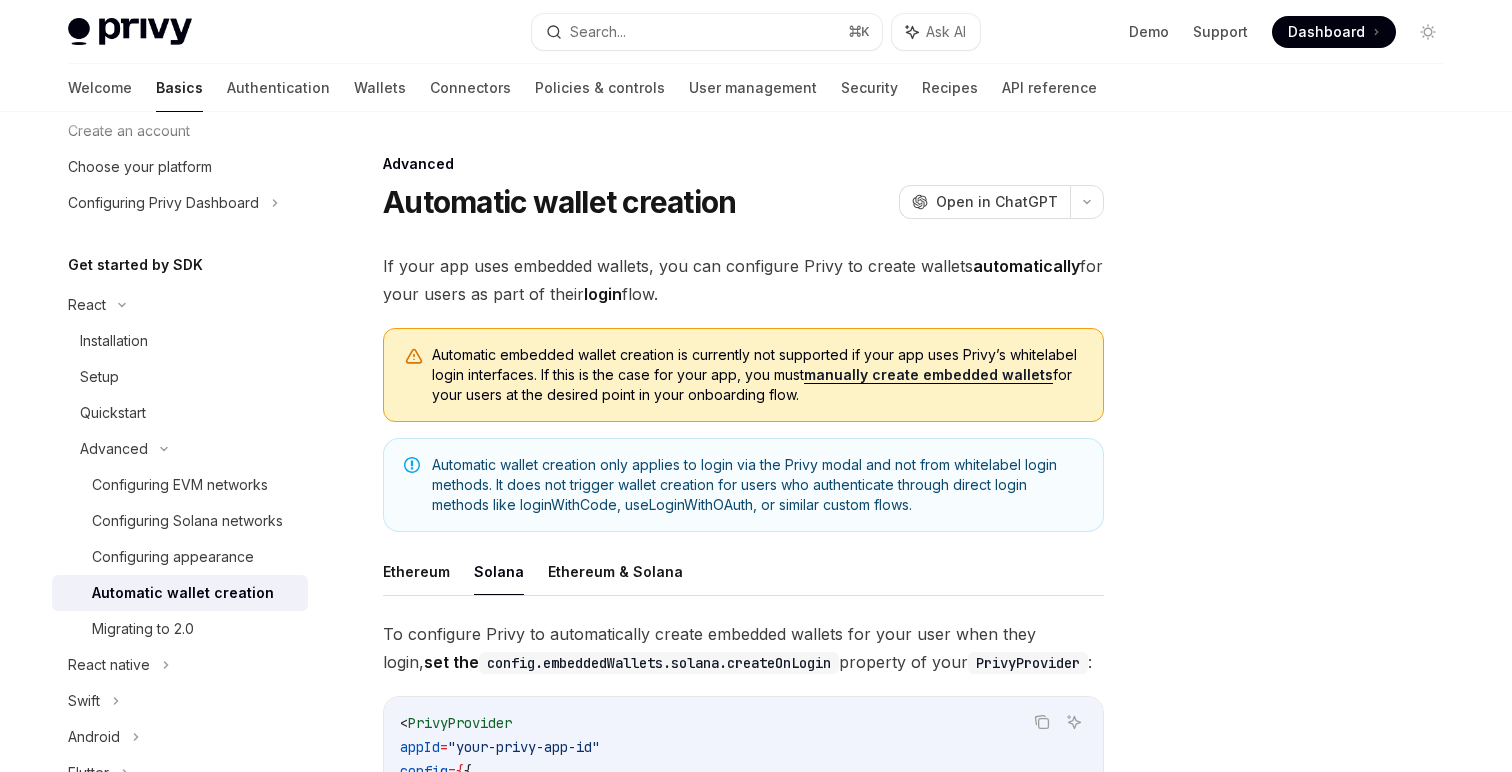 click on "Advanced Automatic wallet creation OpenAI Open in ChatGPT OpenAI Open in ChatGPT If your app uses embedded wallets, you can configure Privy to create wallets  automatically  for your users as part of their  login  flow.
Automatic embedded wallet creation is currently not supported if your app uses Privy’s whitelabel
login interfaces. If this is the case for your app, you must  manually create embedded
wallets  for your users at the desired point in your
onboarding flow.
Automatic wallet creation only applies to login via the Privy modal and not from whitelabel login
methods. It does not trigger wallet creation for users who authenticate through direct login
methods like loginWithCode, useLoginWithOAuth, or similar custom flows.
Ethereum   Solana   Ethereum & Solana To configure Privy to automatically create embedded wallets for your user when they login,  set the  config.embeddedWallets.solana.createOnLogin  property of your  PrivyProvider : Copy Ask AI < PrivyProvider
appId =
config = {" at bounding box center (556, 850) 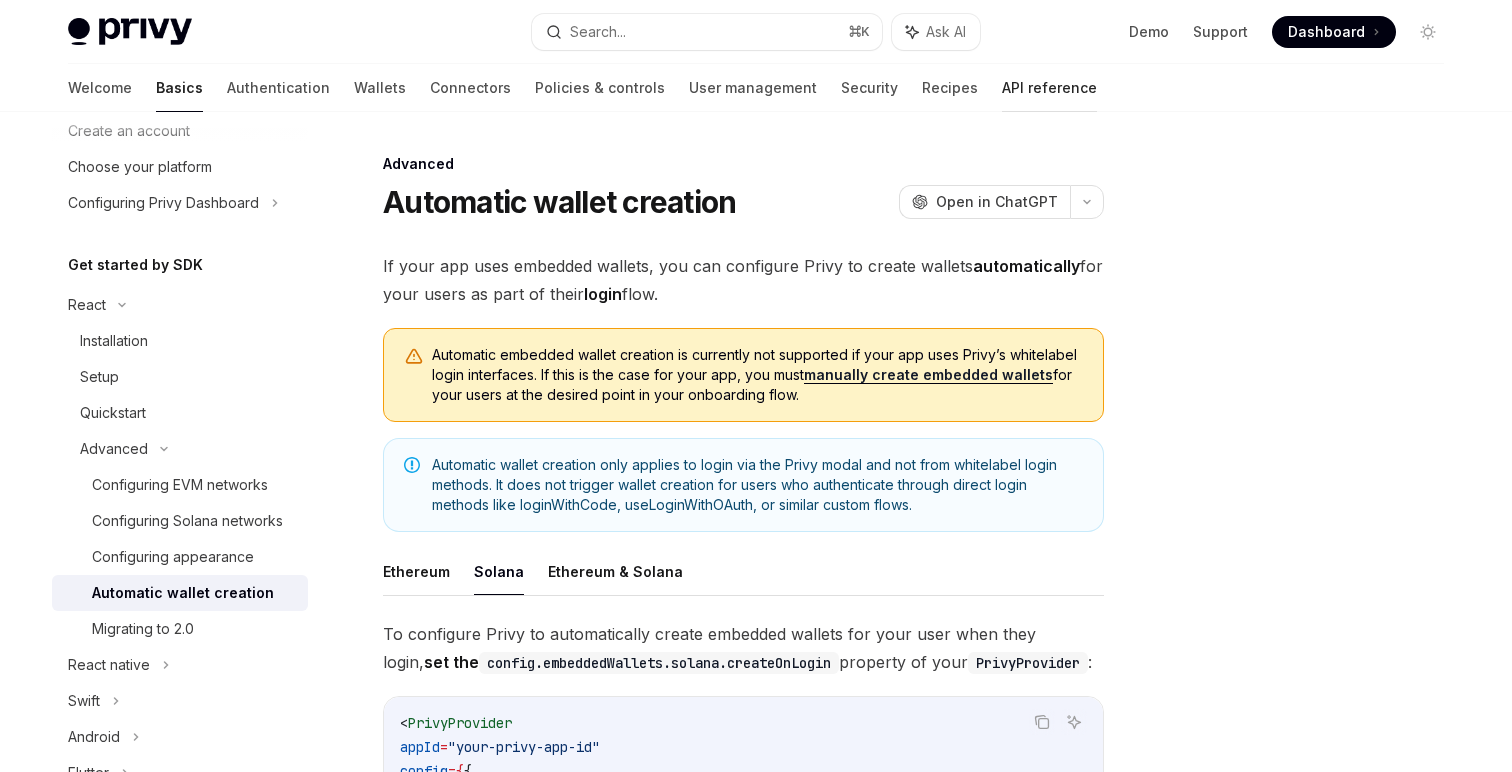 click on "API reference" at bounding box center [1049, 88] 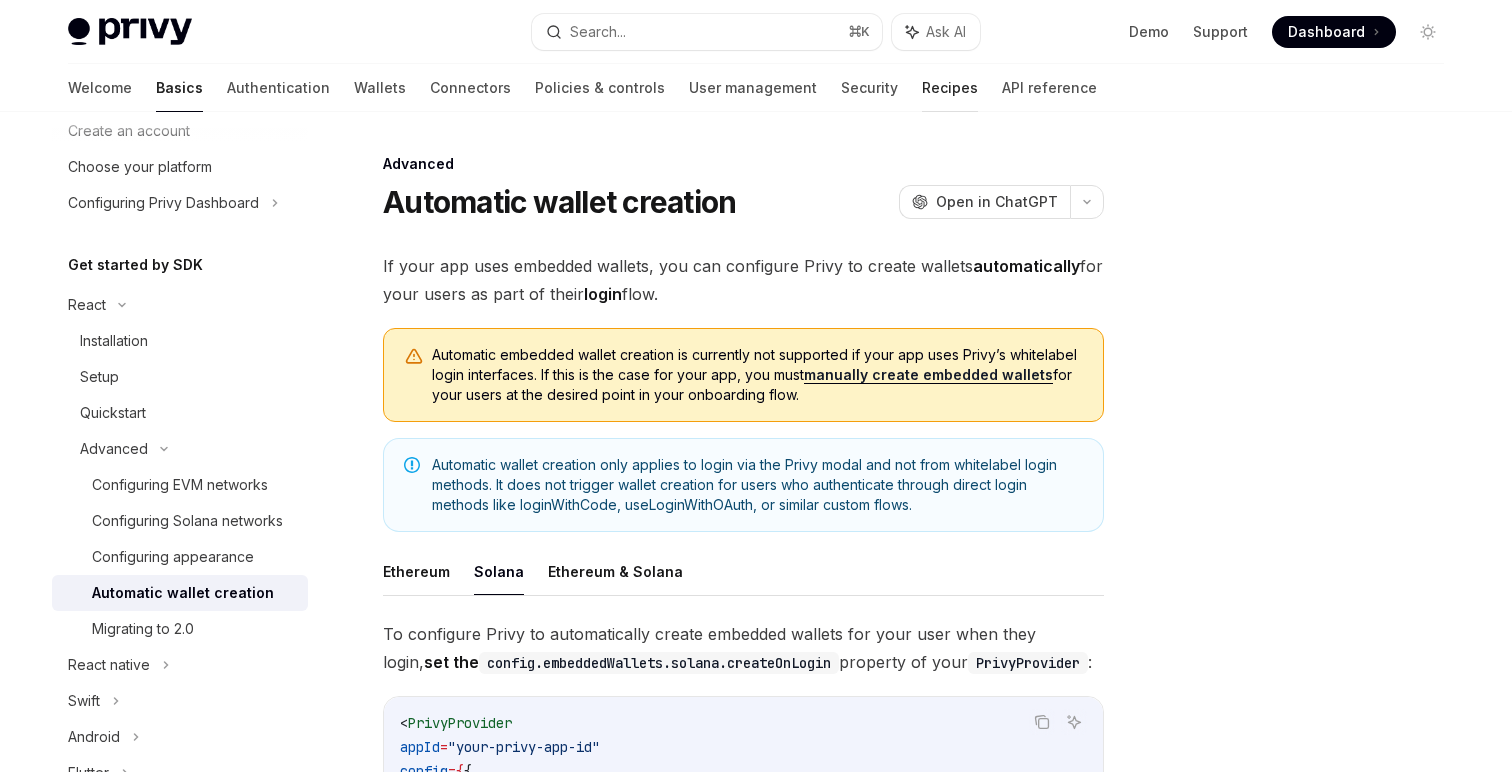 type on "*" 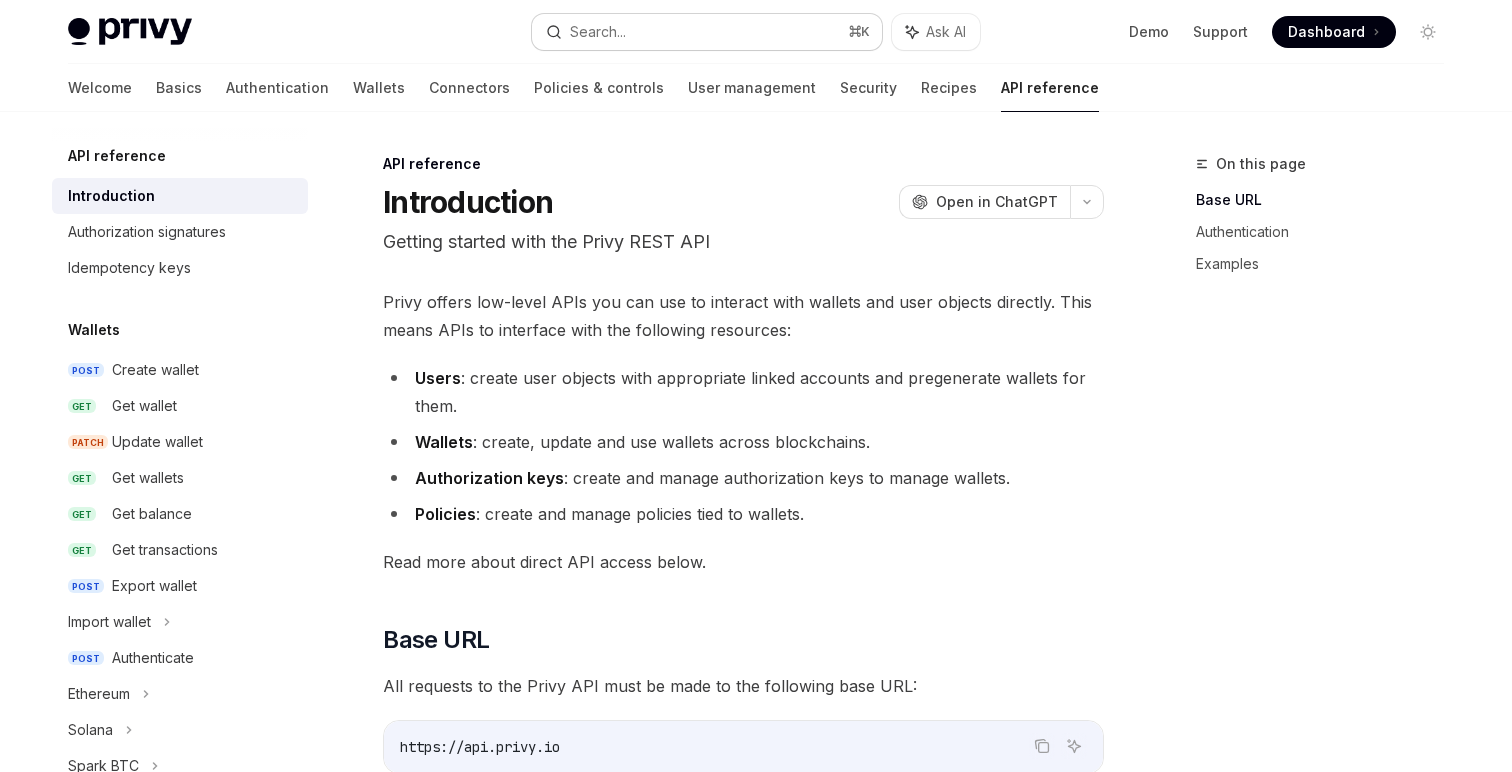 click on "Search..." at bounding box center (598, 32) 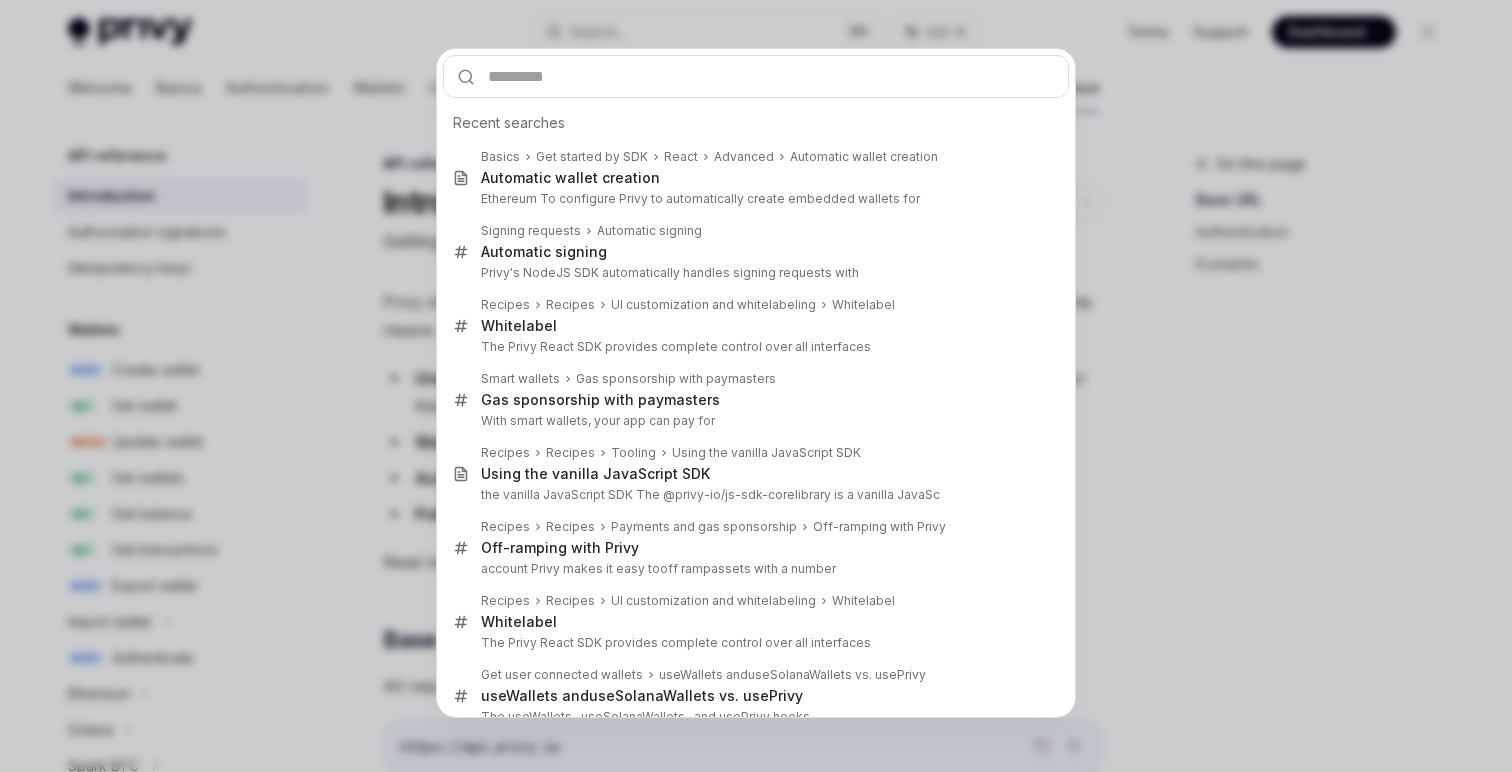 click on "Recent searches Basics Get started by SDK React Advanced Automa tic wallet creation Automa tic wallet creation
Ethereum
To configure Privy to automatically create embedded wallets for  Signing requests Automati c signing Automati c signing
Privy's NodeJS SDK automatically handles signing requests with  Recipes Recipes UI customization and whitelabeling Whitelabel Whitela bel
The Privy React SDK provides complete control over all interfaces  Smart wallets Gas spo nsorship with paymasters Gas spo nsorship with paymasters
With smart wallets, your app can pay for  Recipes Recipes Tooling Using the vanilla JavaScript SDK Using the vanilla JavaScript SDK the vanilla JavaScript SDK
The @privy-io/js-sdk- core  library is a vanilla JavaSc Recipes Recipes Payments and gas sponsorship Off-ramping with Privy Off-ramping with Privy account Privy makes it easy to  off ramp  assets with a number  Recipes Recipes UI customization and whitelabeling Whitelabel Whitel abel Get user connected wallets useWallets and" at bounding box center [756, 386] 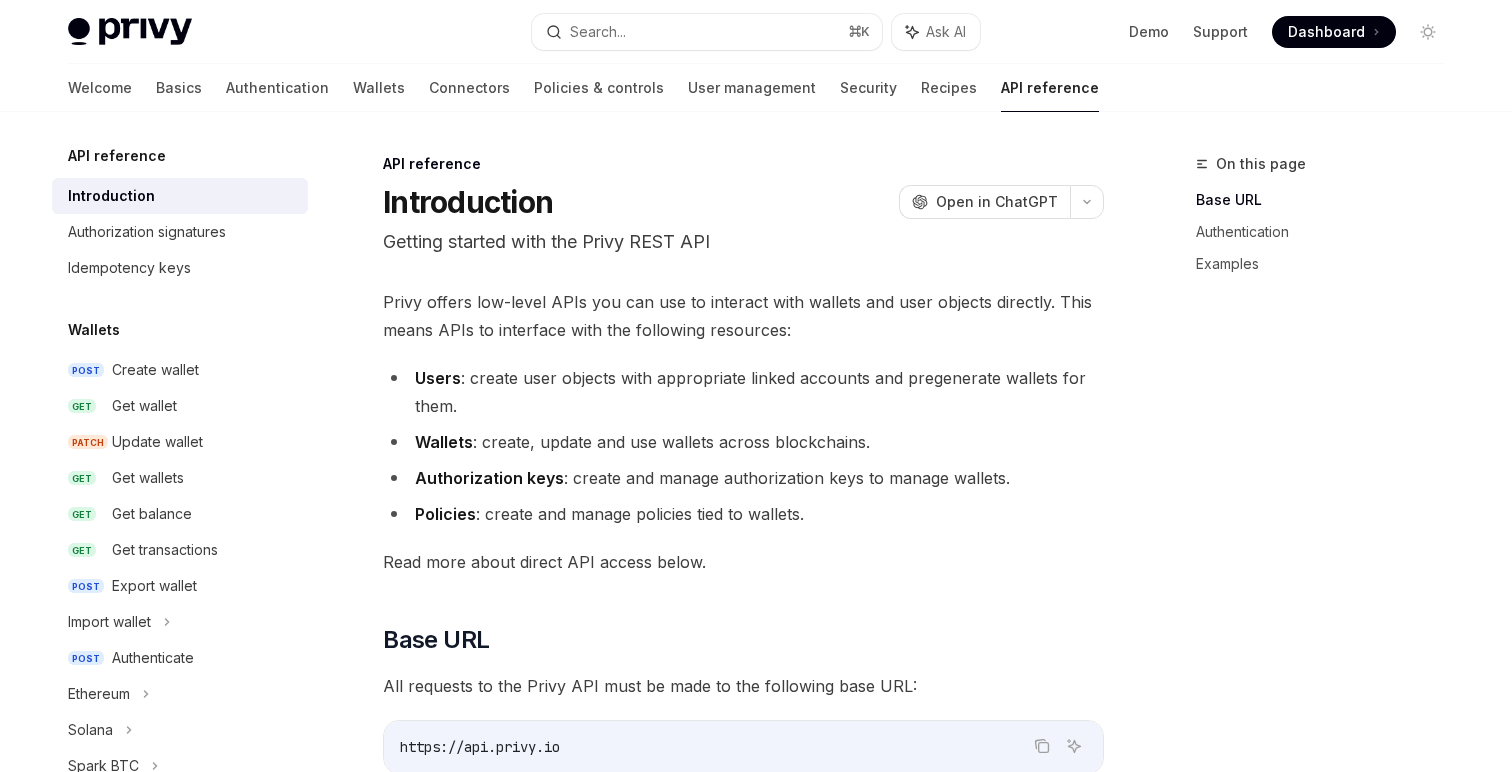 type 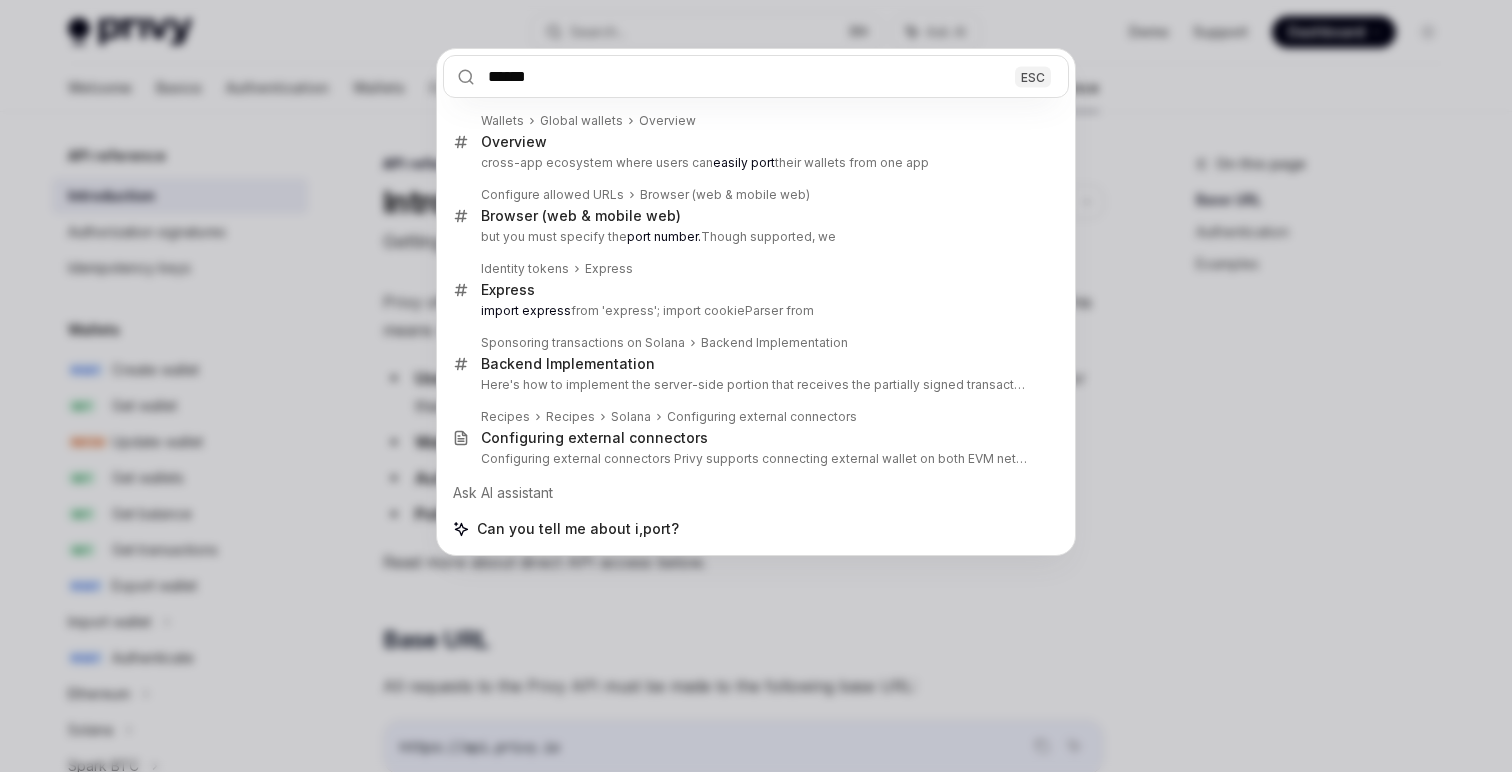type on "******" 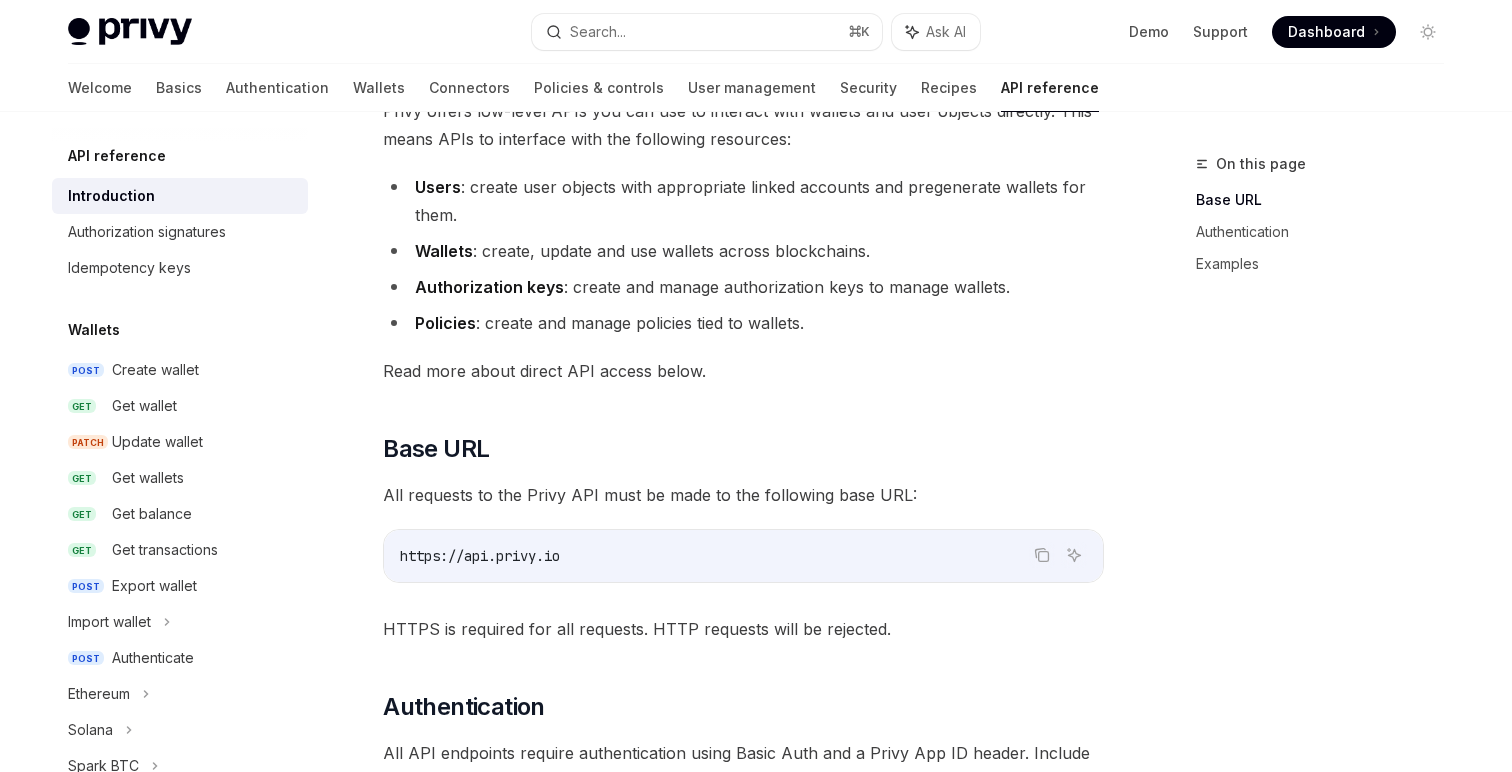scroll, scrollTop: 195, scrollLeft: 0, axis: vertical 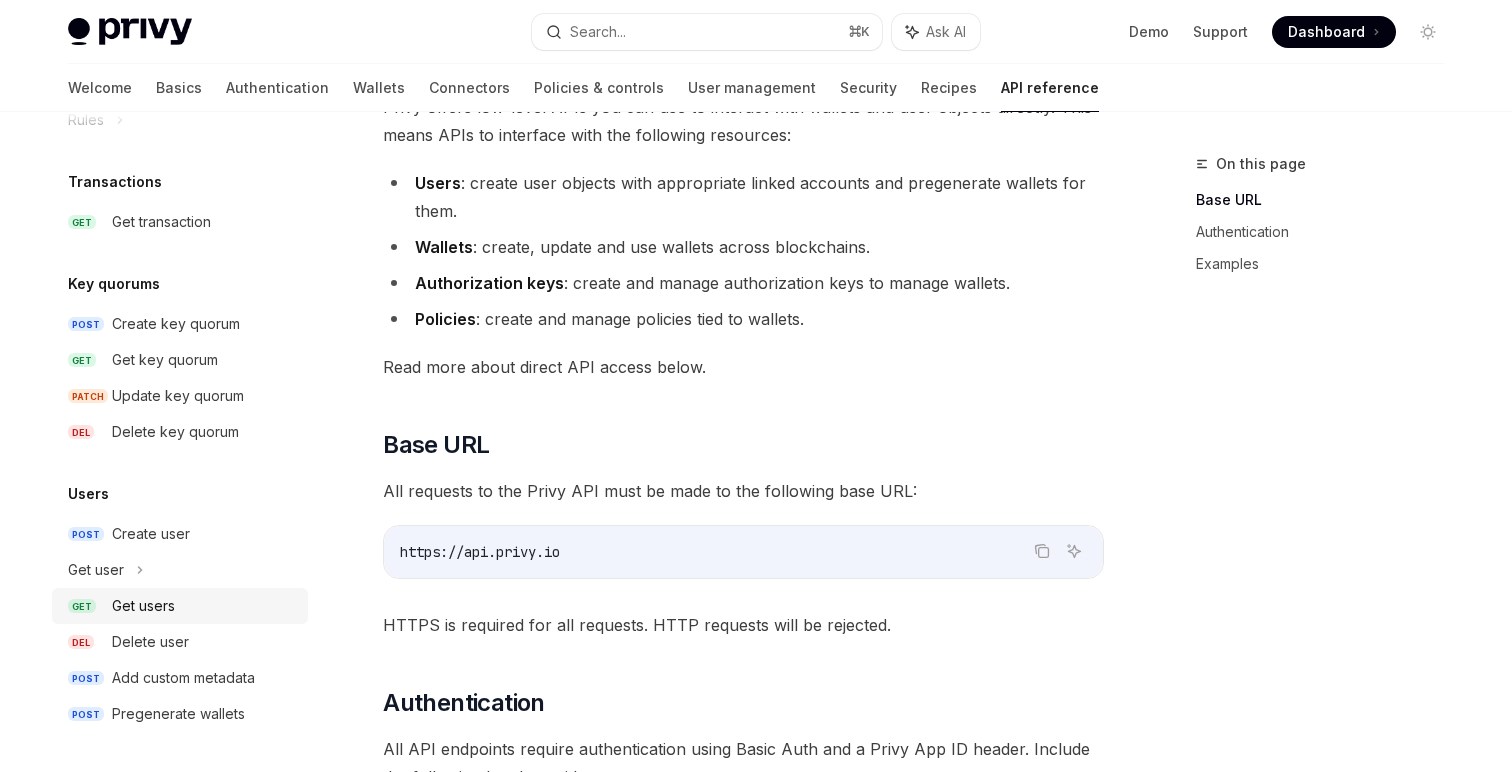 click on "Get users" at bounding box center (143, 606) 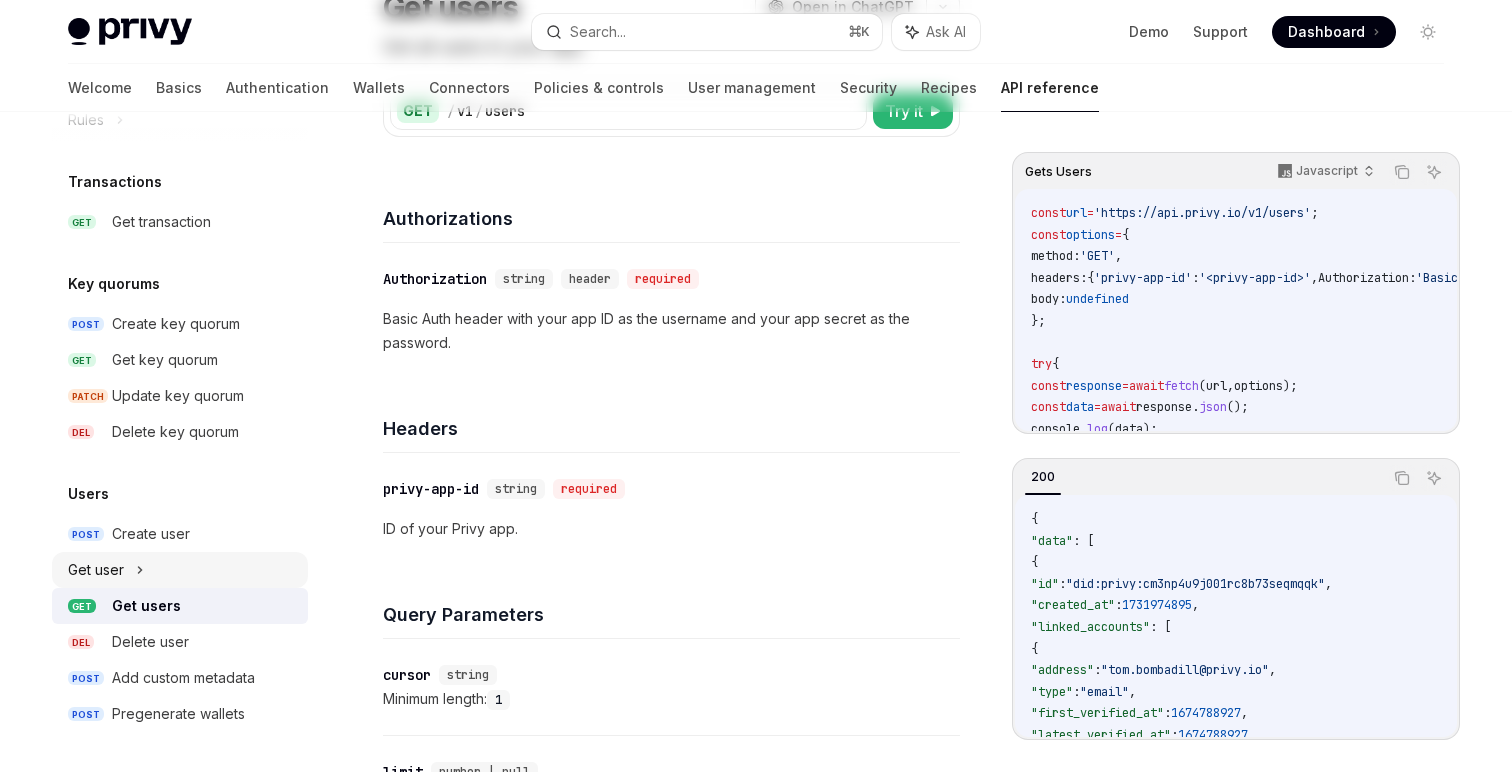 scroll, scrollTop: 0, scrollLeft: 0, axis: both 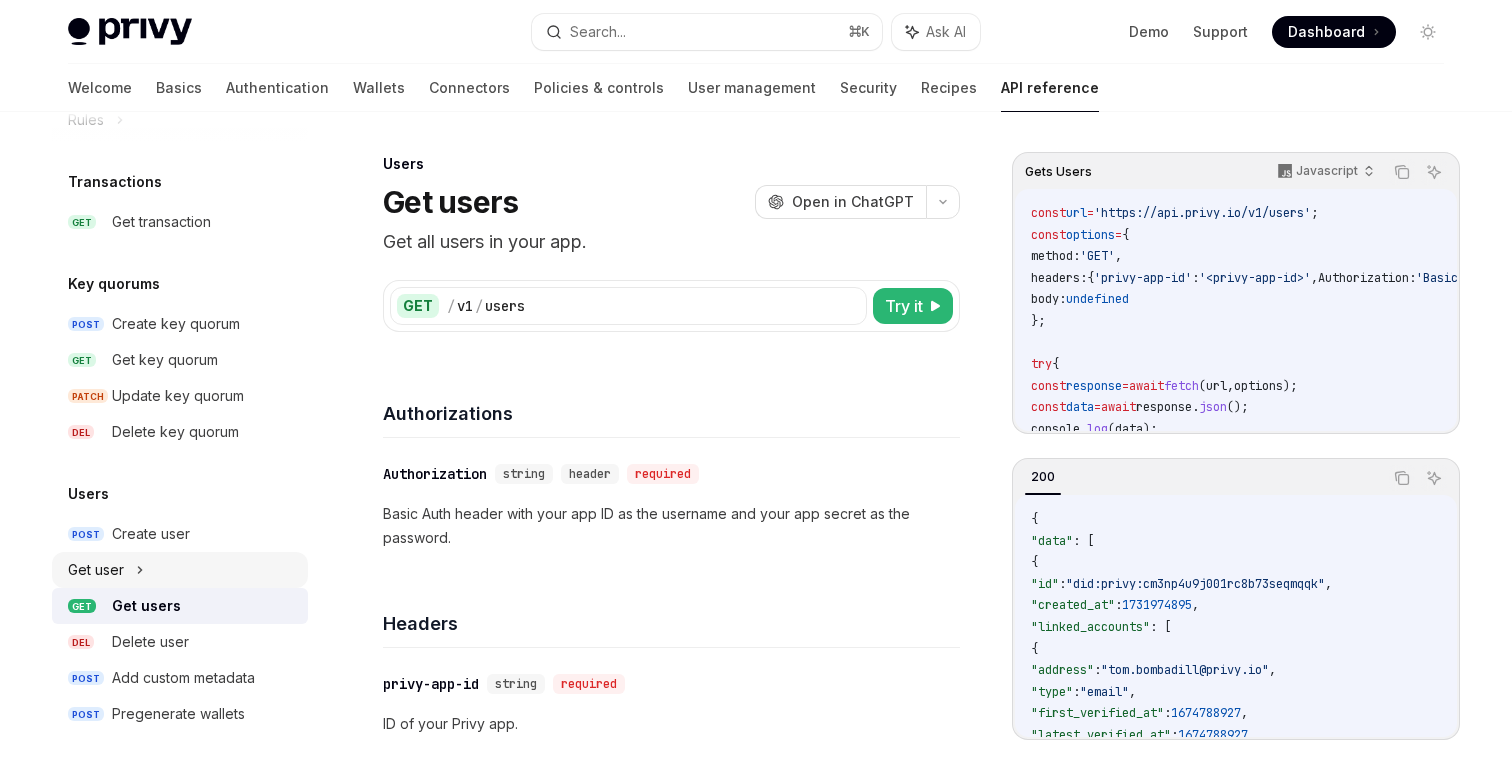 click on "Get user" at bounding box center (180, 570) 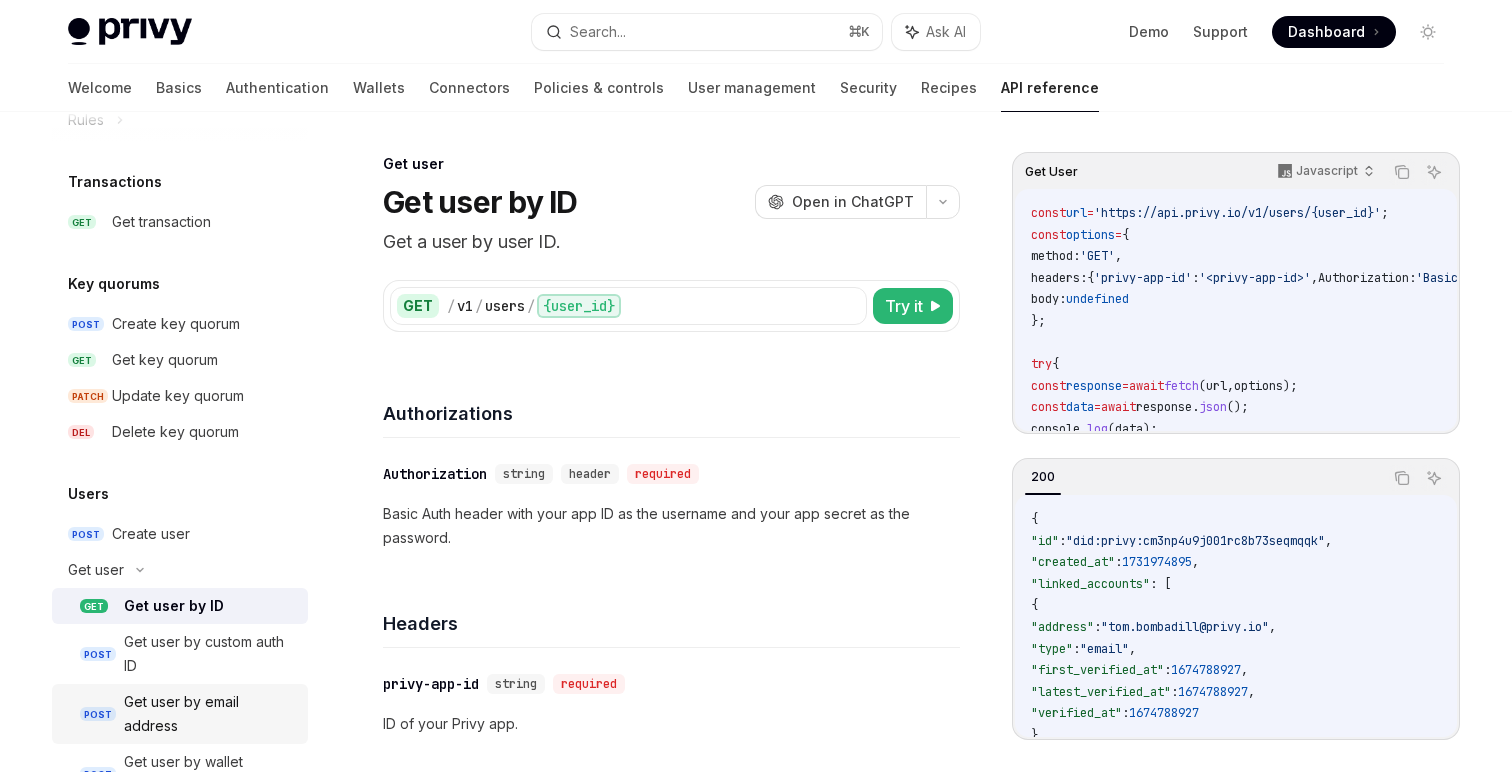type on "*" 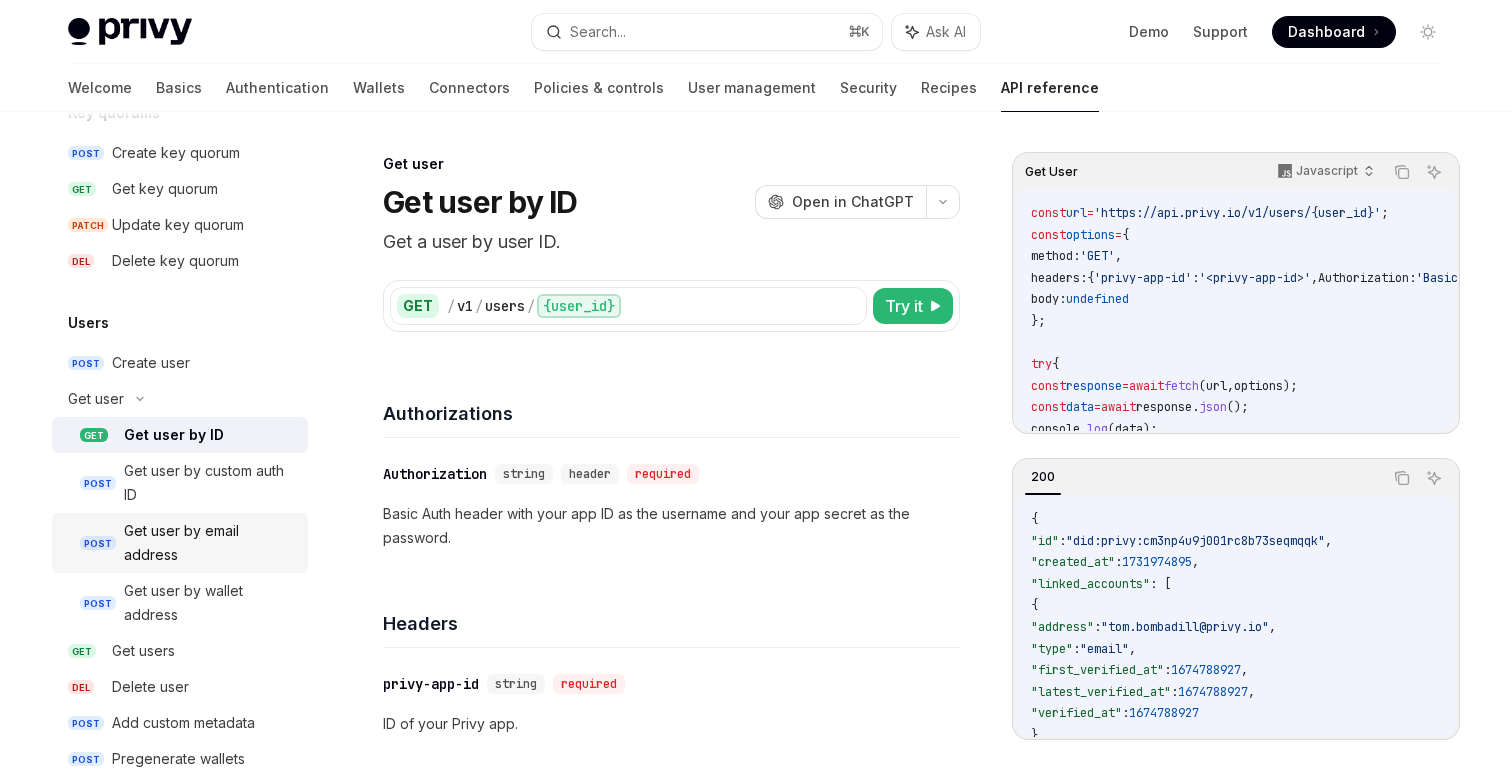 scroll, scrollTop: 1510, scrollLeft: 0, axis: vertical 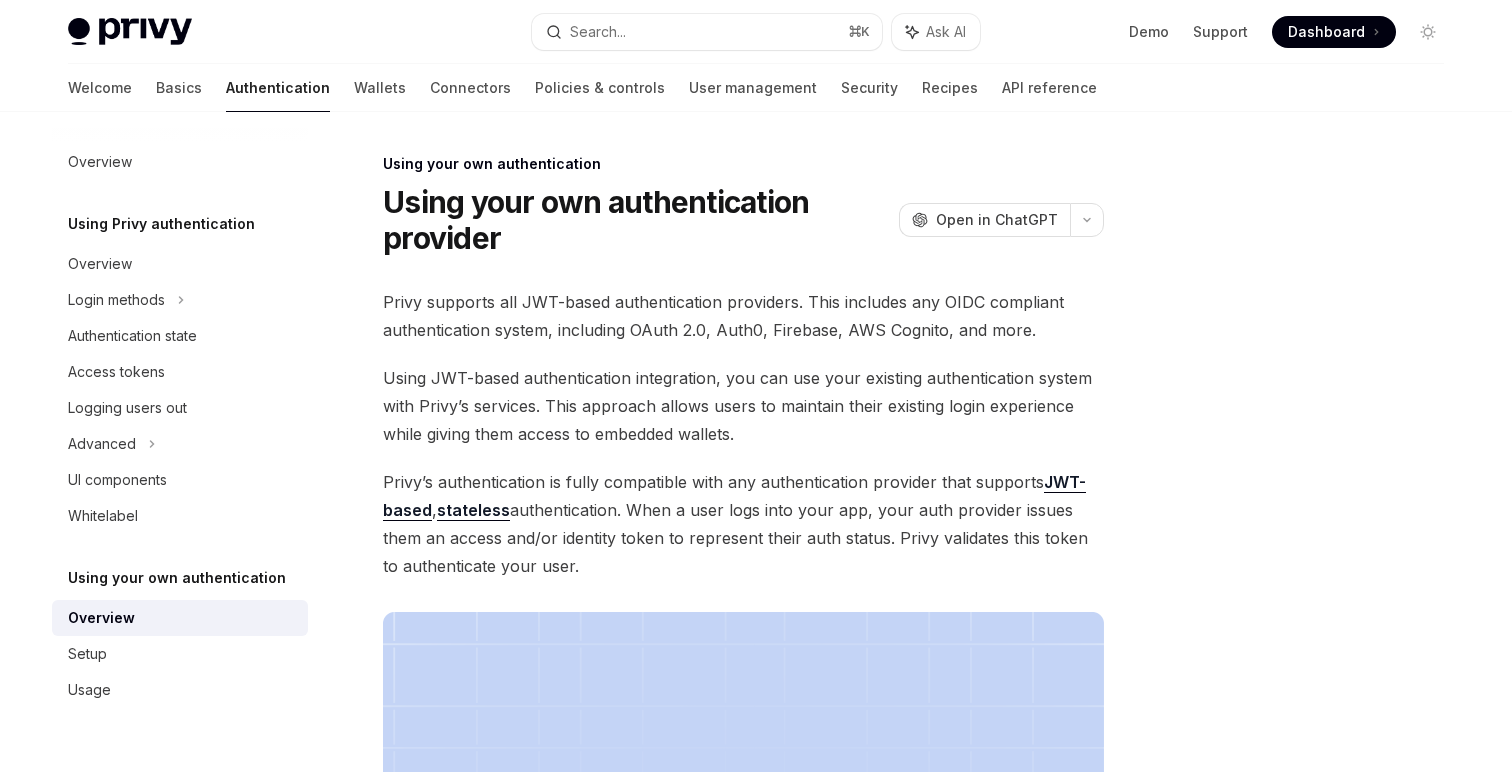 type on "*" 